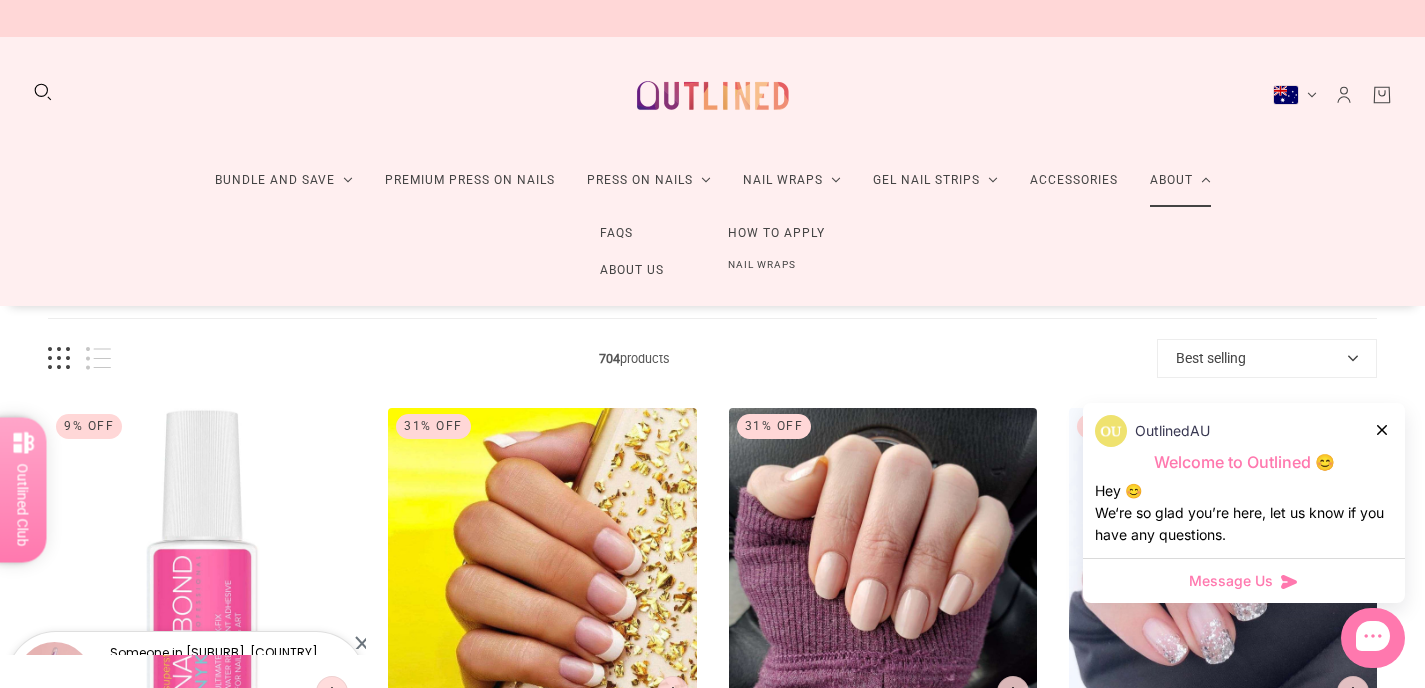 scroll, scrollTop: 0, scrollLeft: 0, axis: both 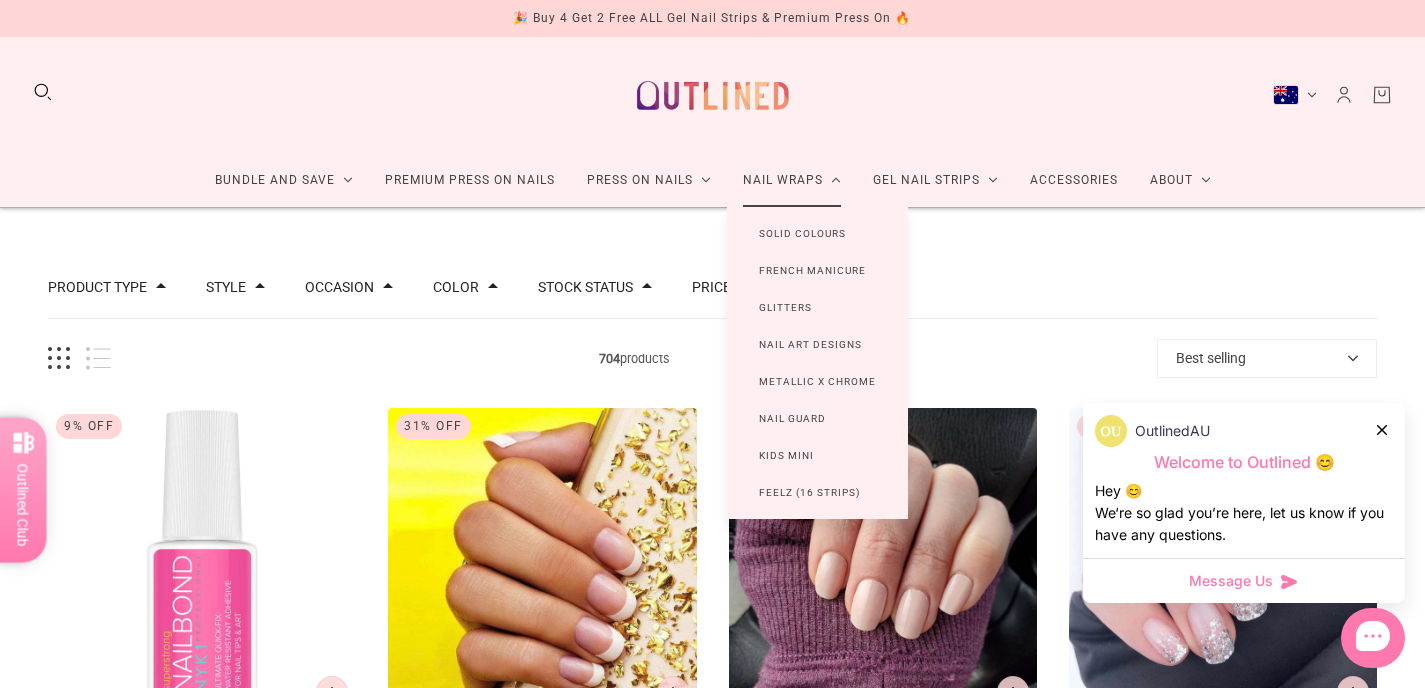 click on "Nail Wraps" 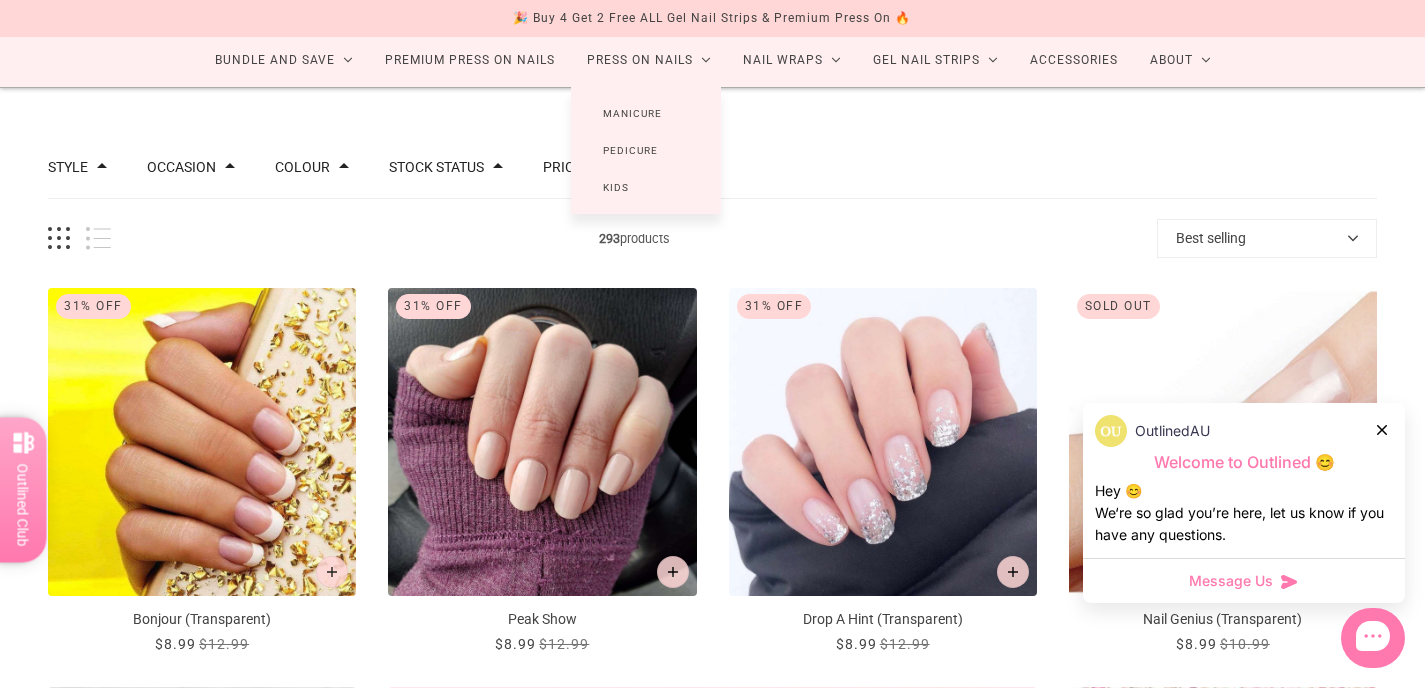 scroll, scrollTop: 156, scrollLeft: 0, axis: vertical 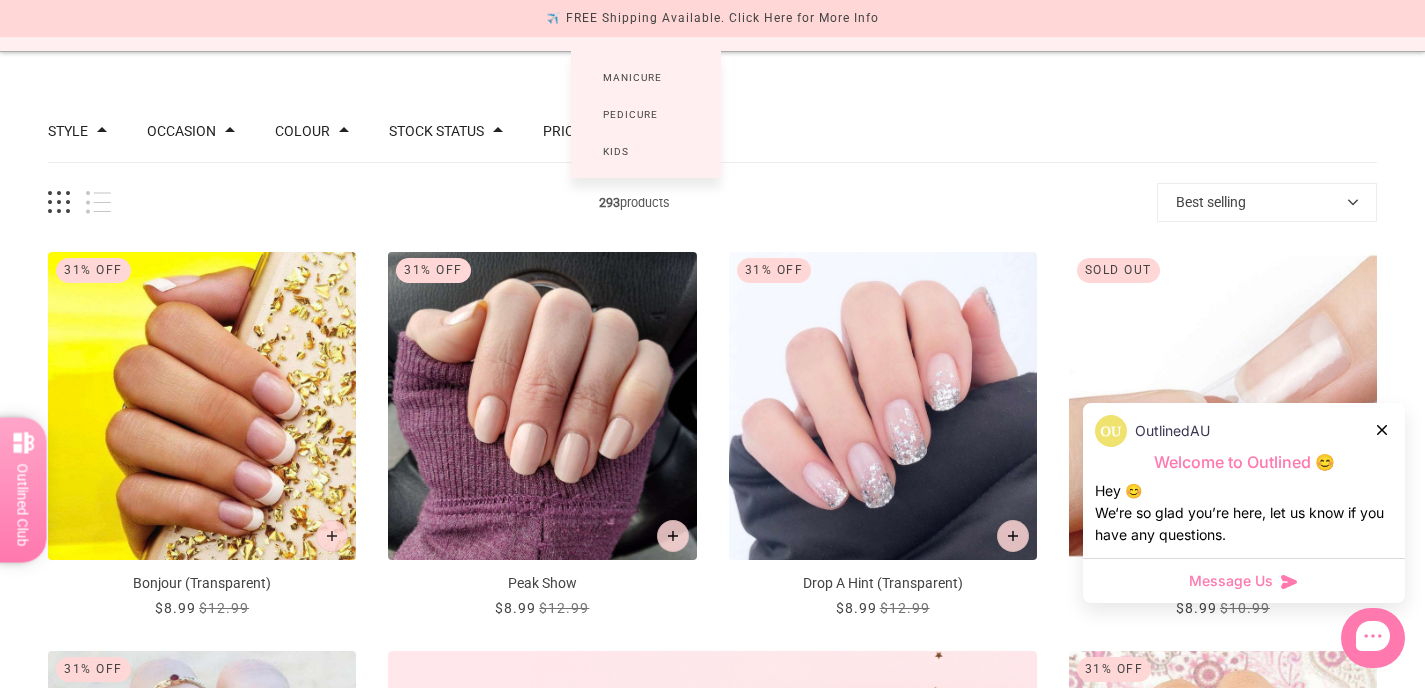 click 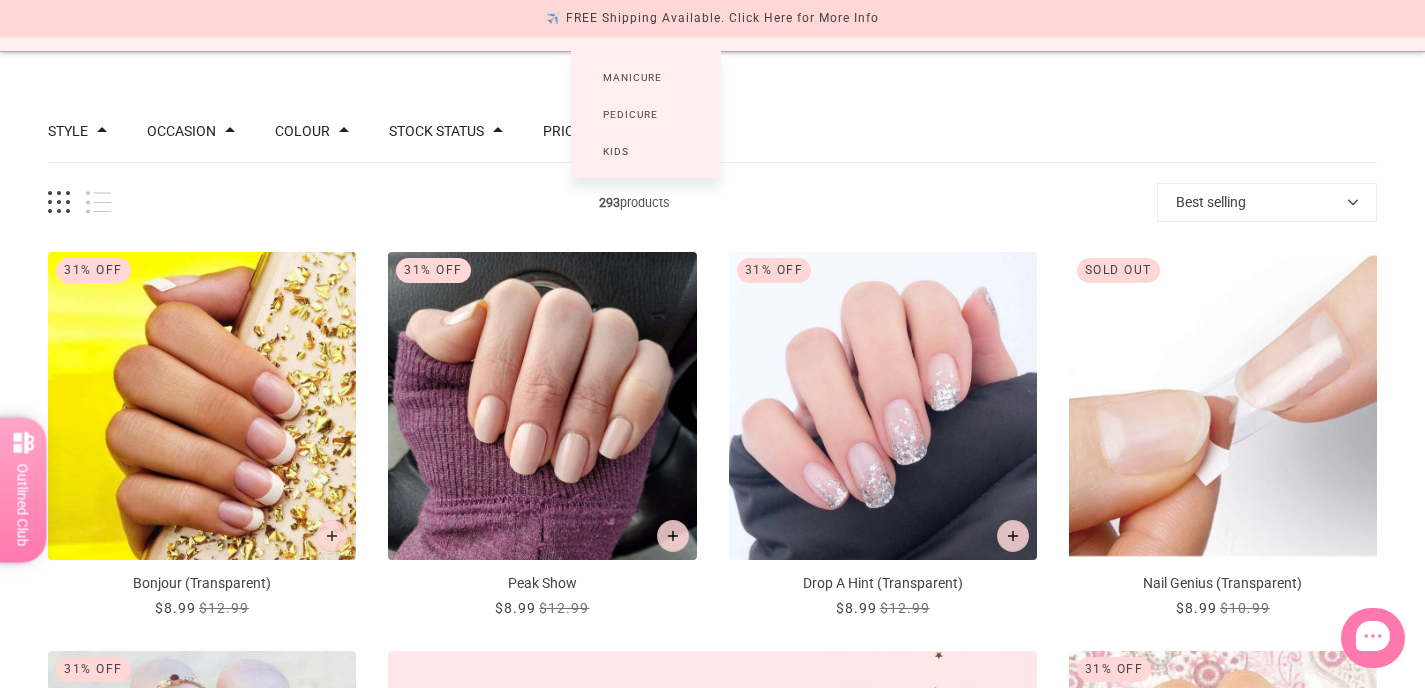 click on "Best selling" at bounding box center [1267, 202] 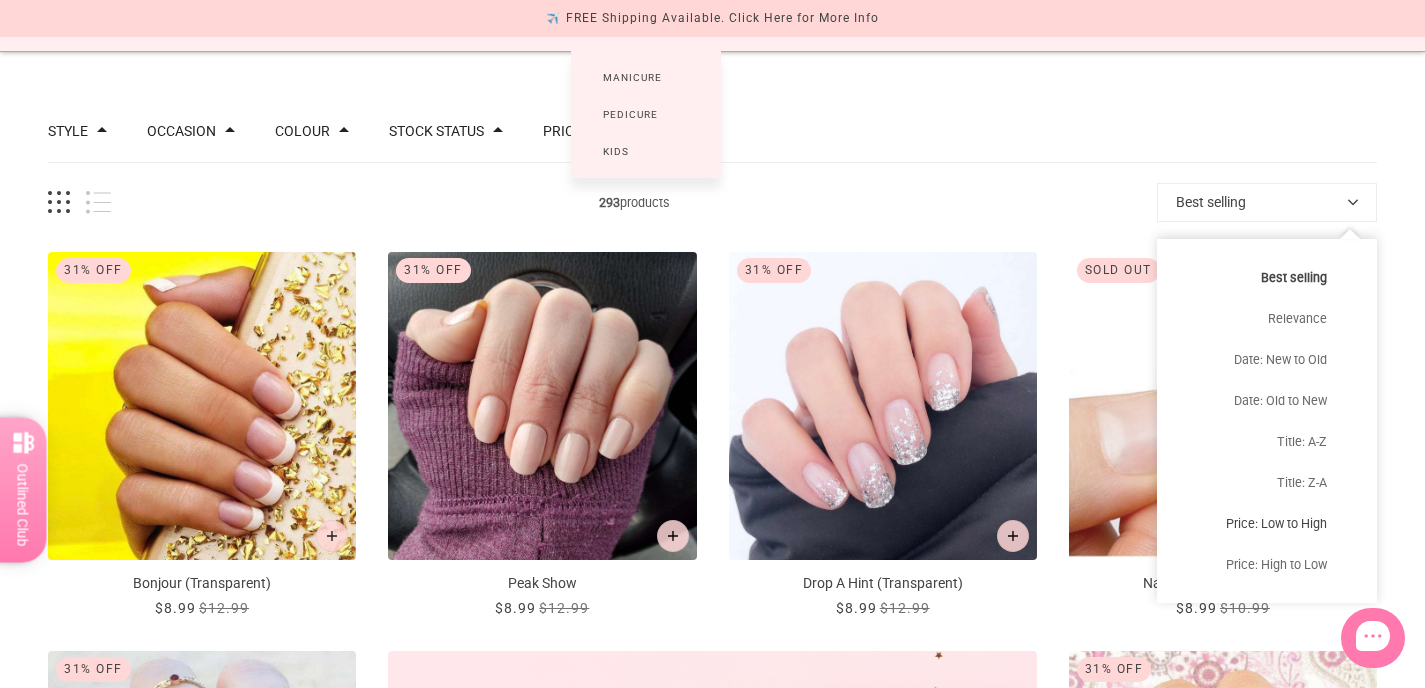 click on "Price: Low to High" at bounding box center [1267, 523] 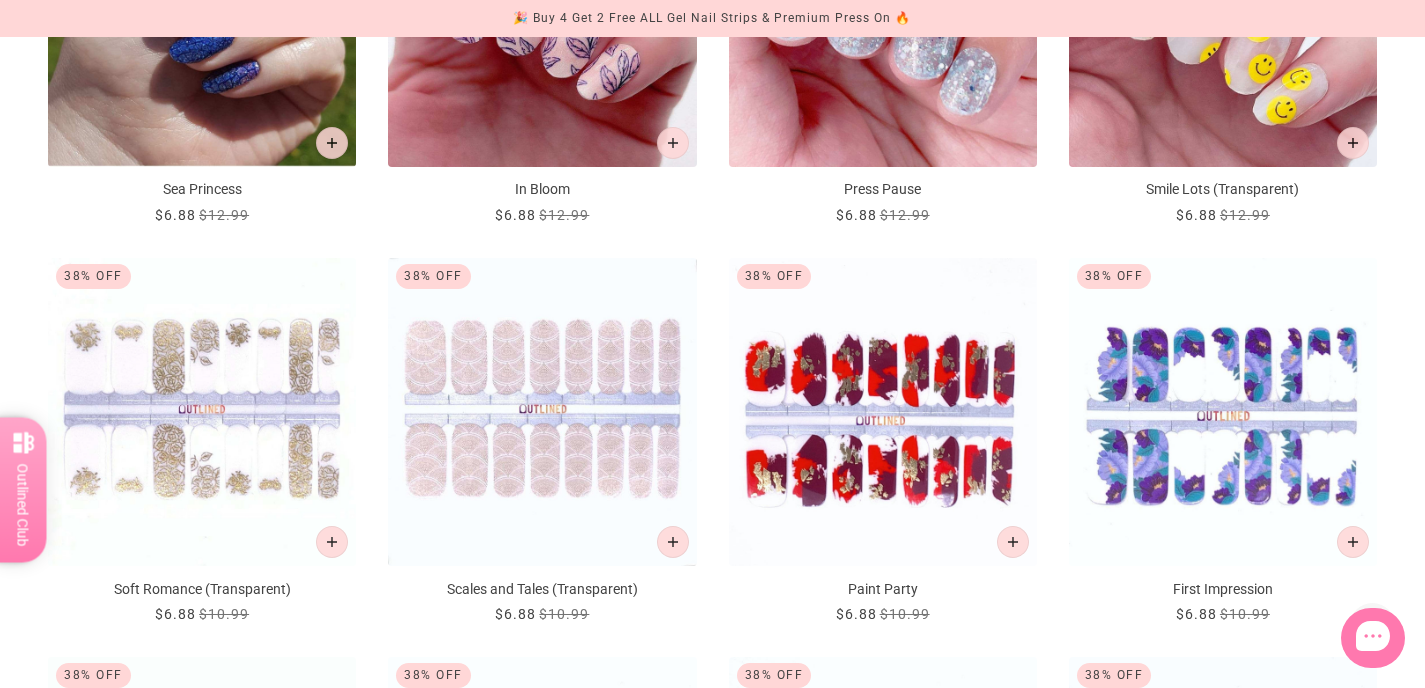 scroll, scrollTop: 2430, scrollLeft: 0, axis: vertical 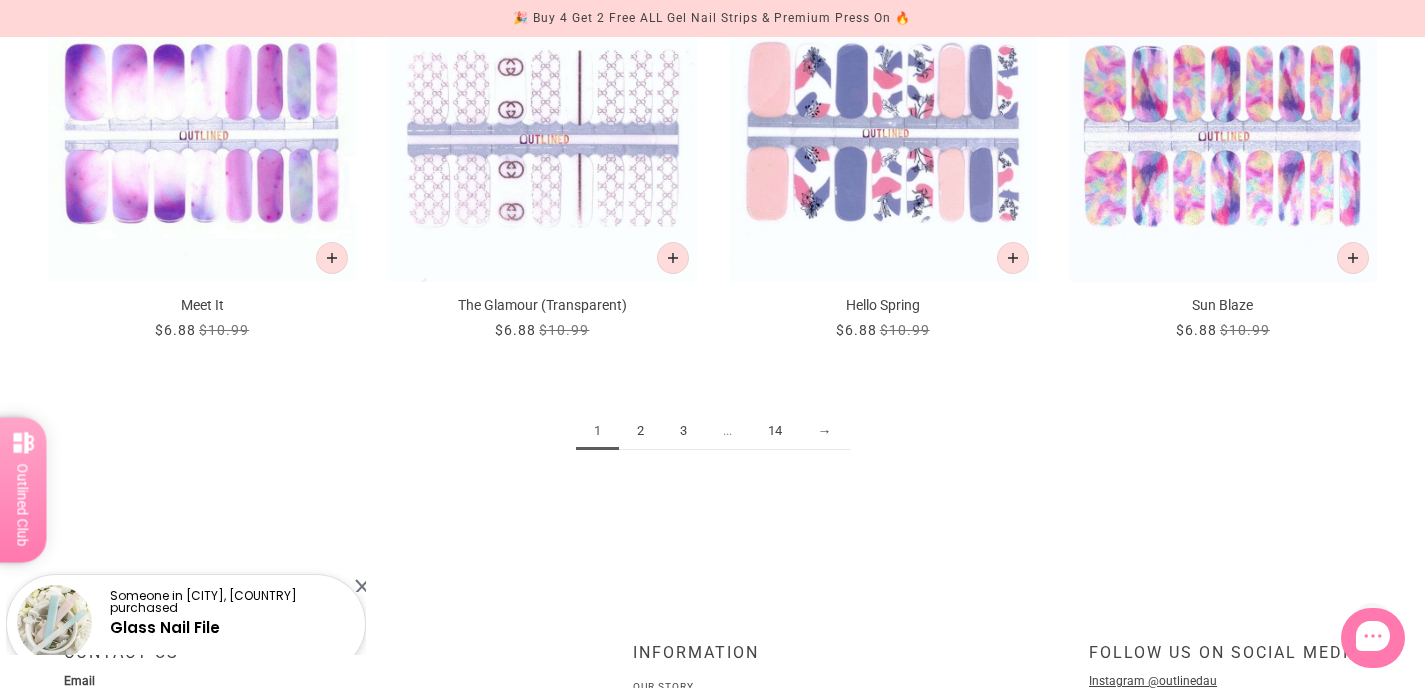 click on "2" at bounding box center [640, 431] 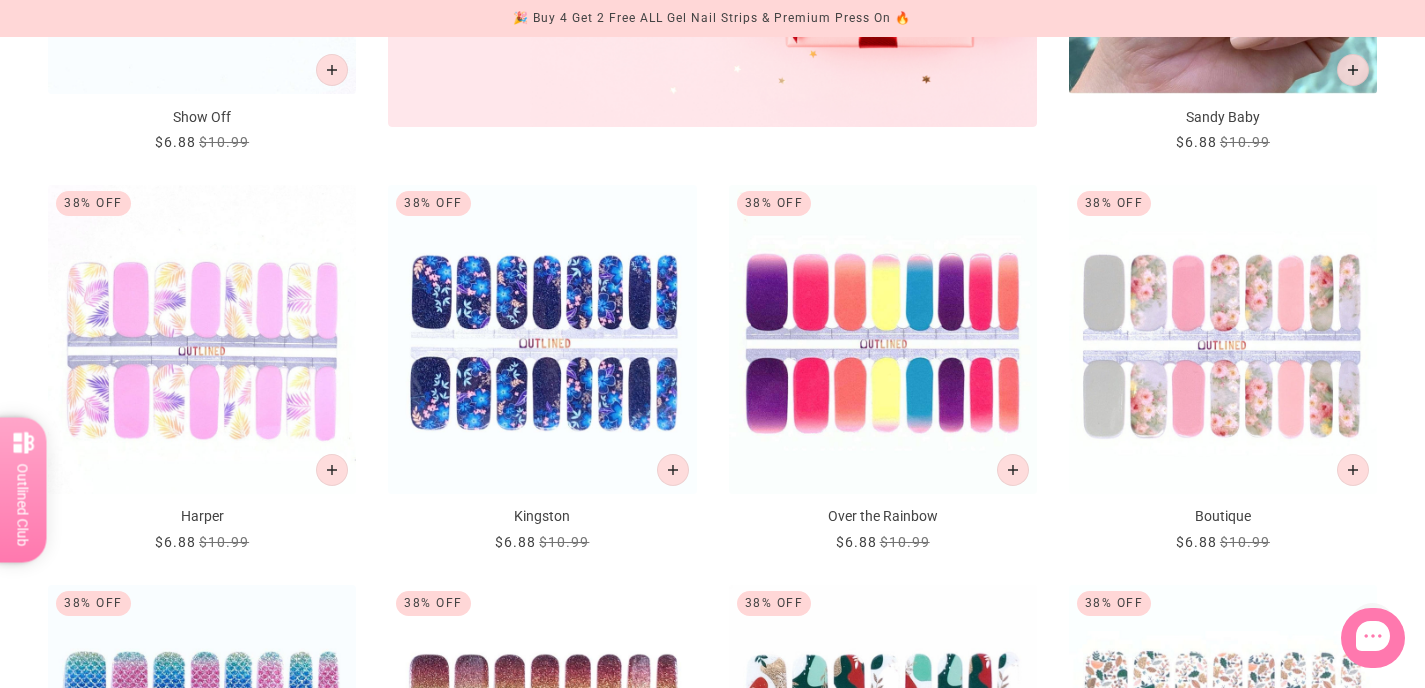 scroll, scrollTop: 1302, scrollLeft: 0, axis: vertical 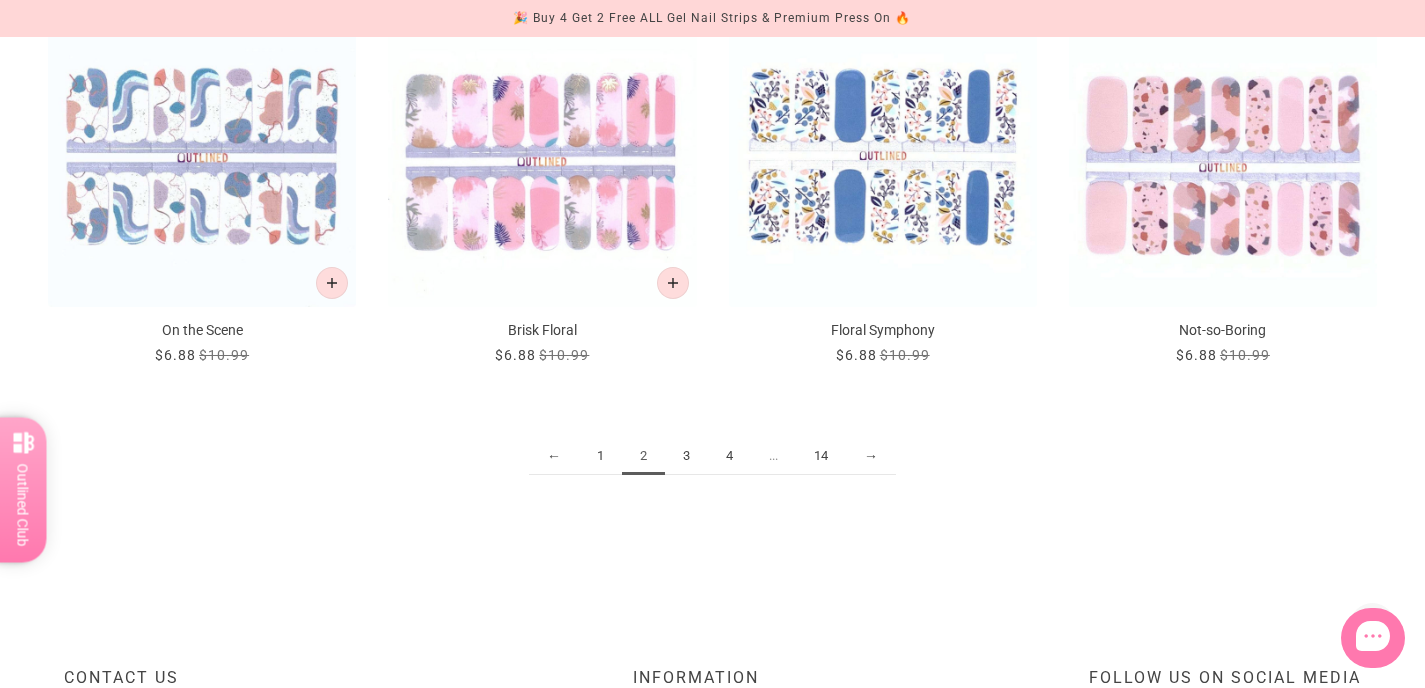 click on "3" at bounding box center (686, 456) 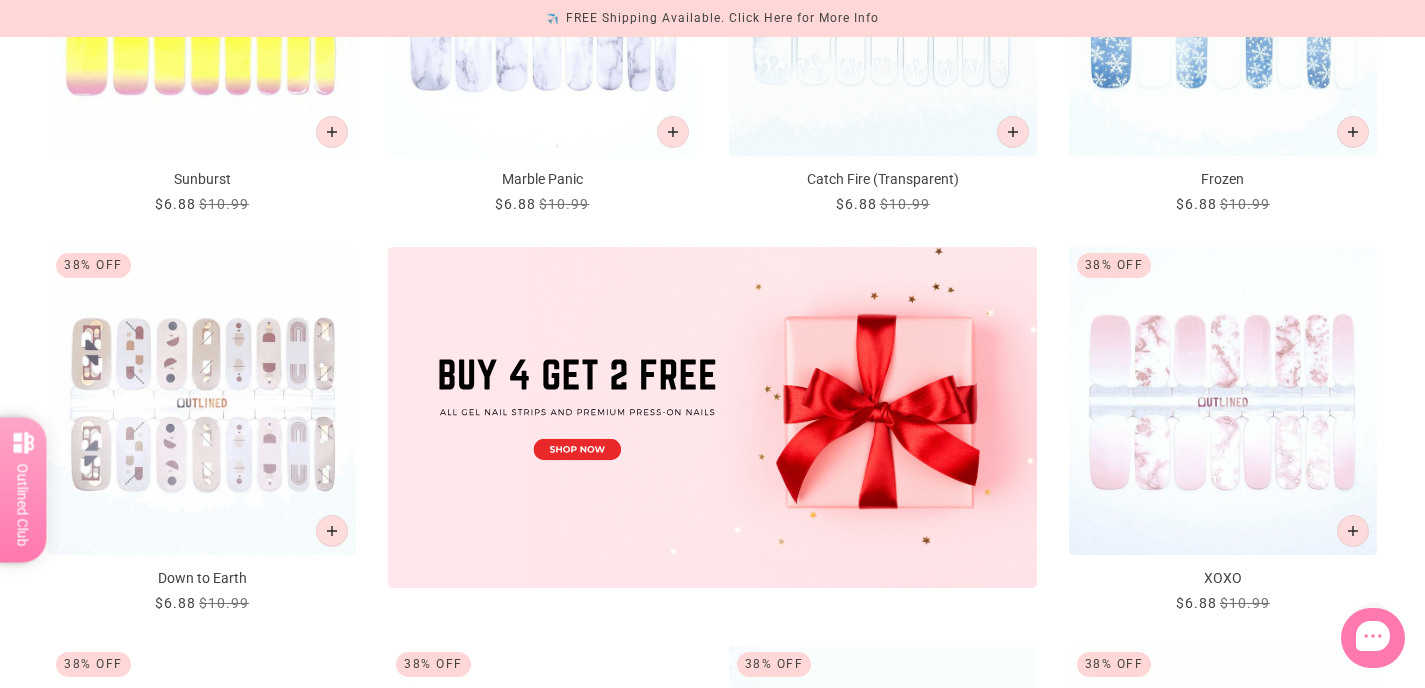 scroll, scrollTop: 705, scrollLeft: 0, axis: vertical 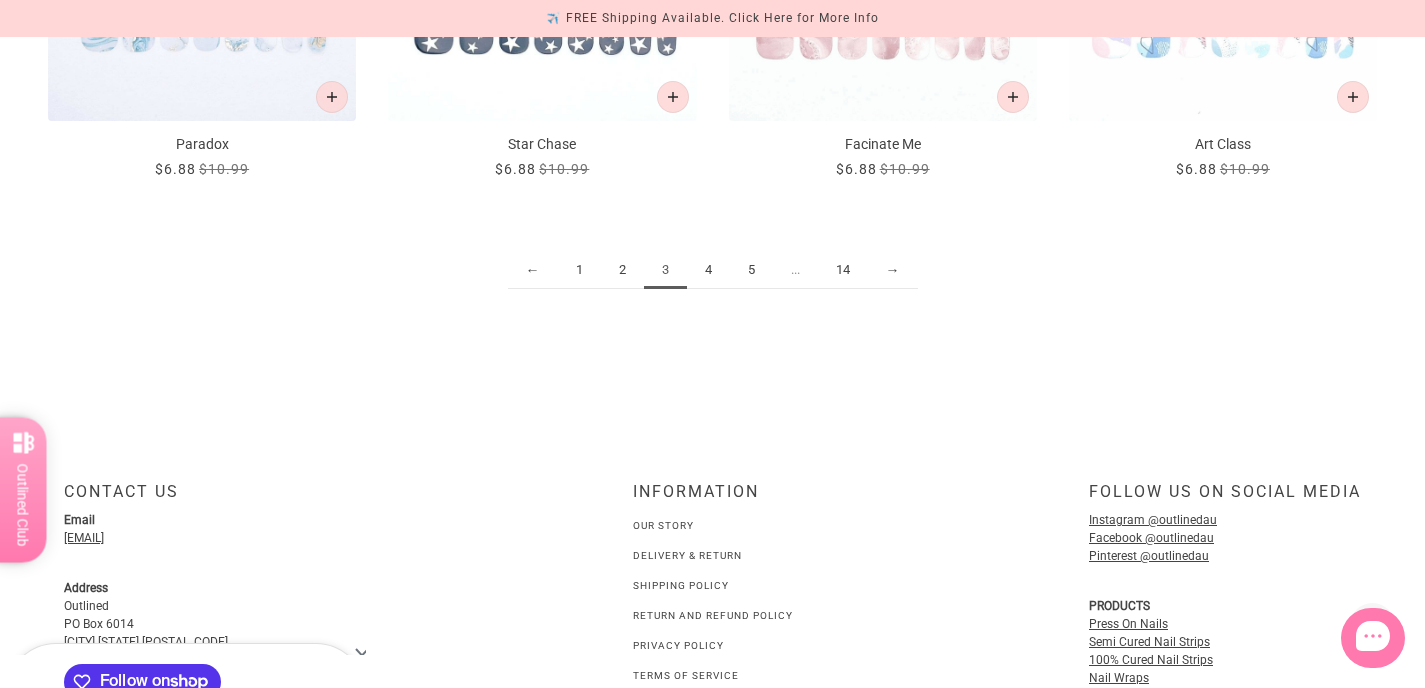 click on "4" at bounding box center (708, 270) 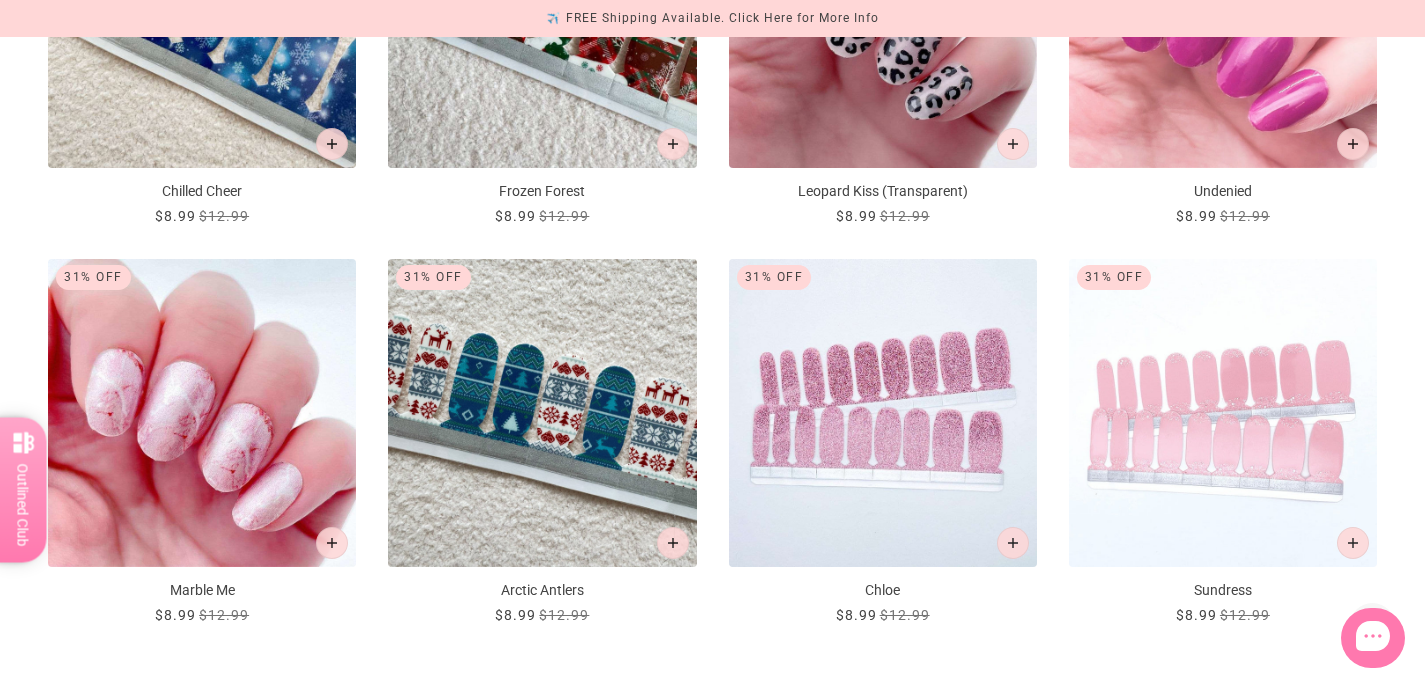 scroll, scrollTop: 2574, scrollLeft: 0, axis: vertical 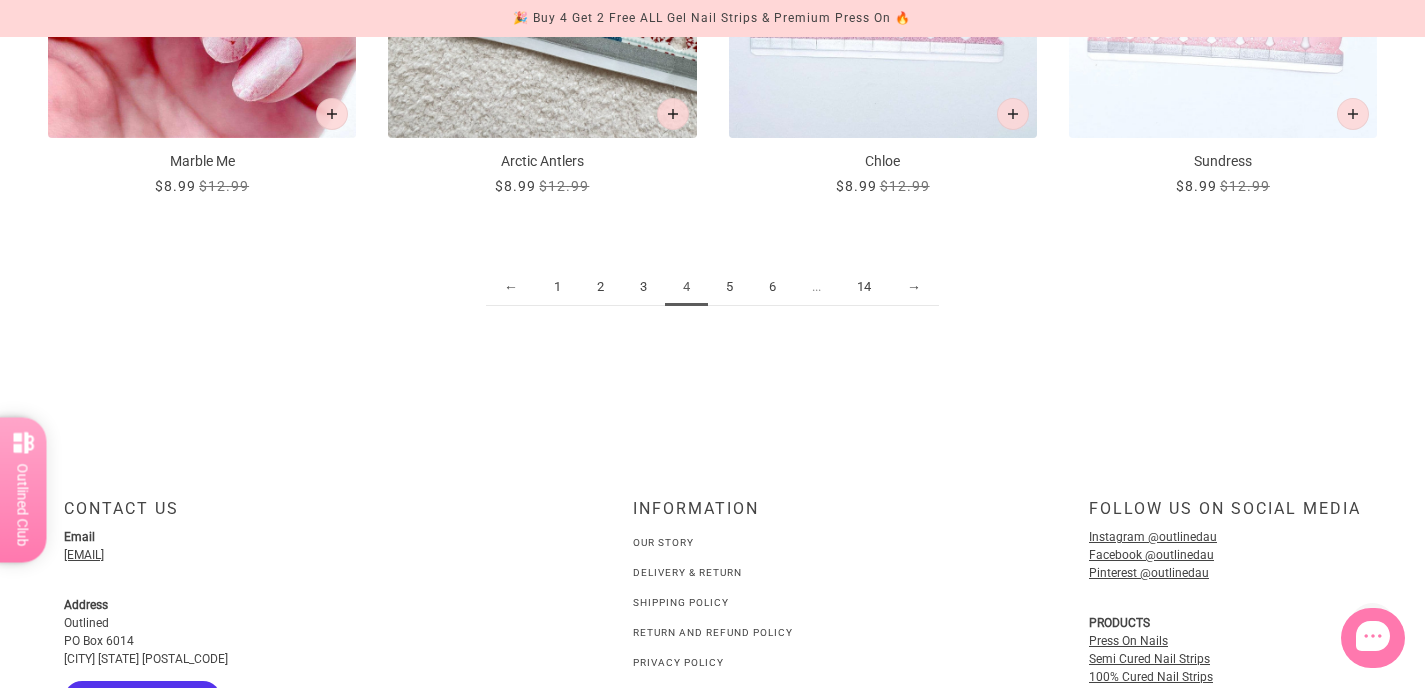 click on "5" at bounding box center [729, 287] 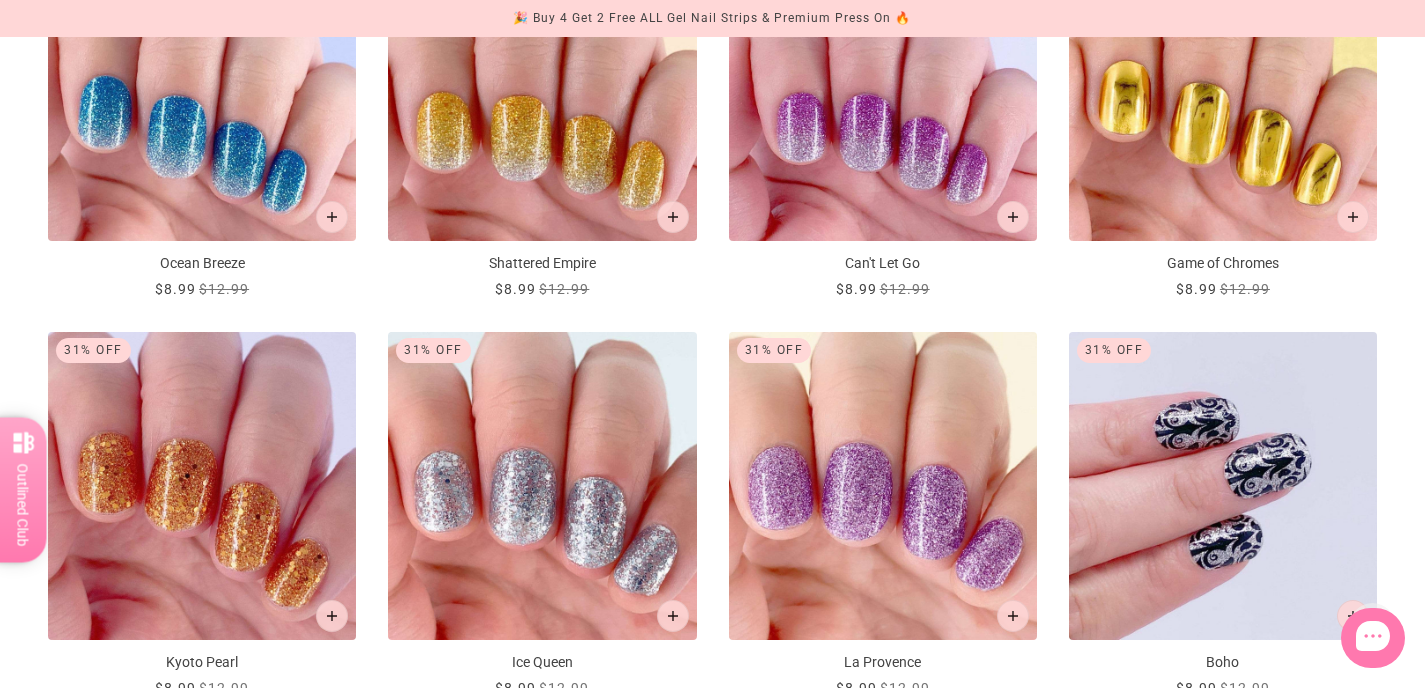 scroll, scrollTop: 1687, scrollLeft: 0, axis: vertical 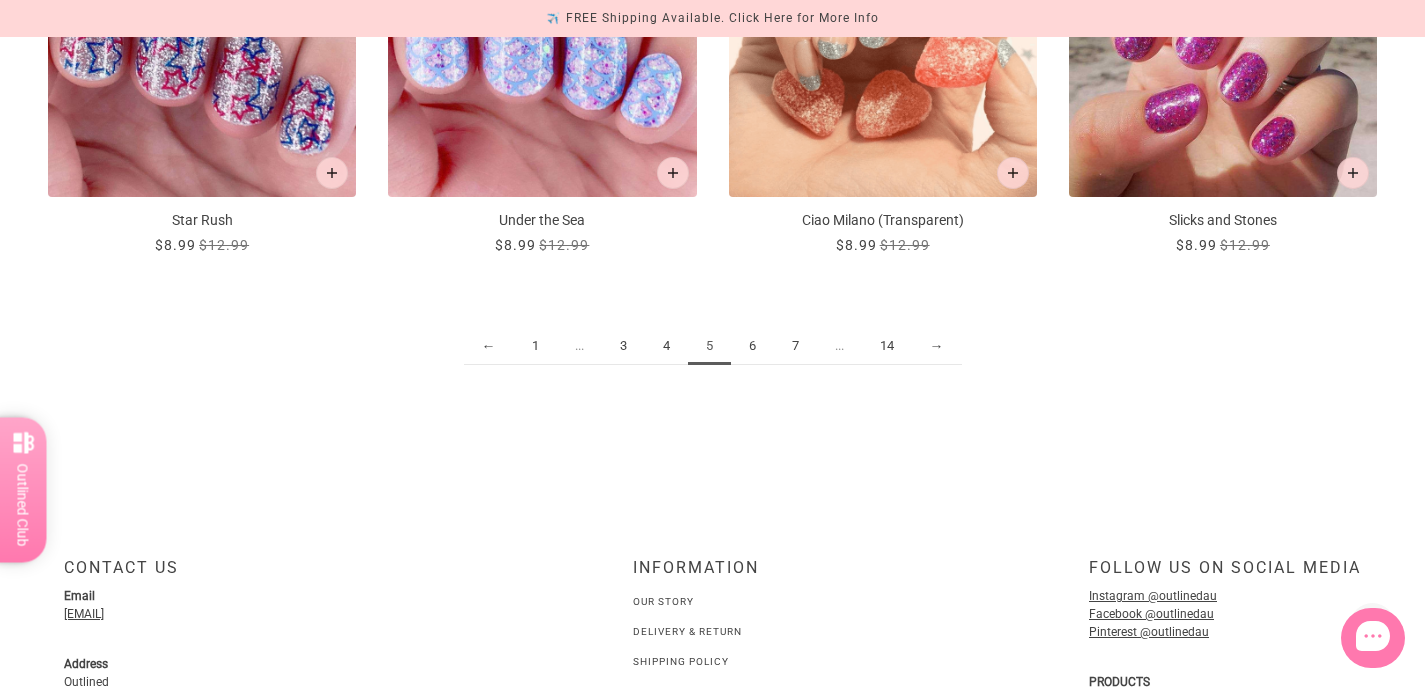 click on "6" at bounding box center (752, 346) 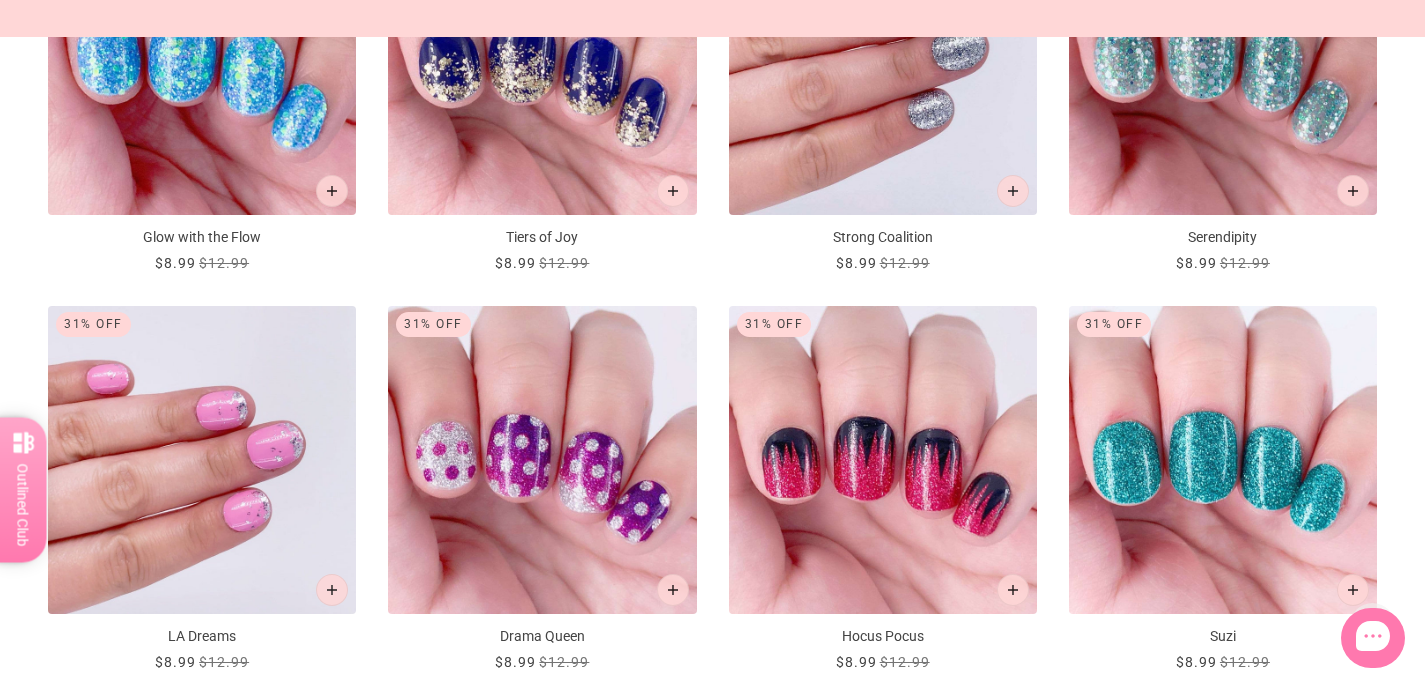 scroll, scrollTop: 1643, scrollLeft: 0, axis: vertical 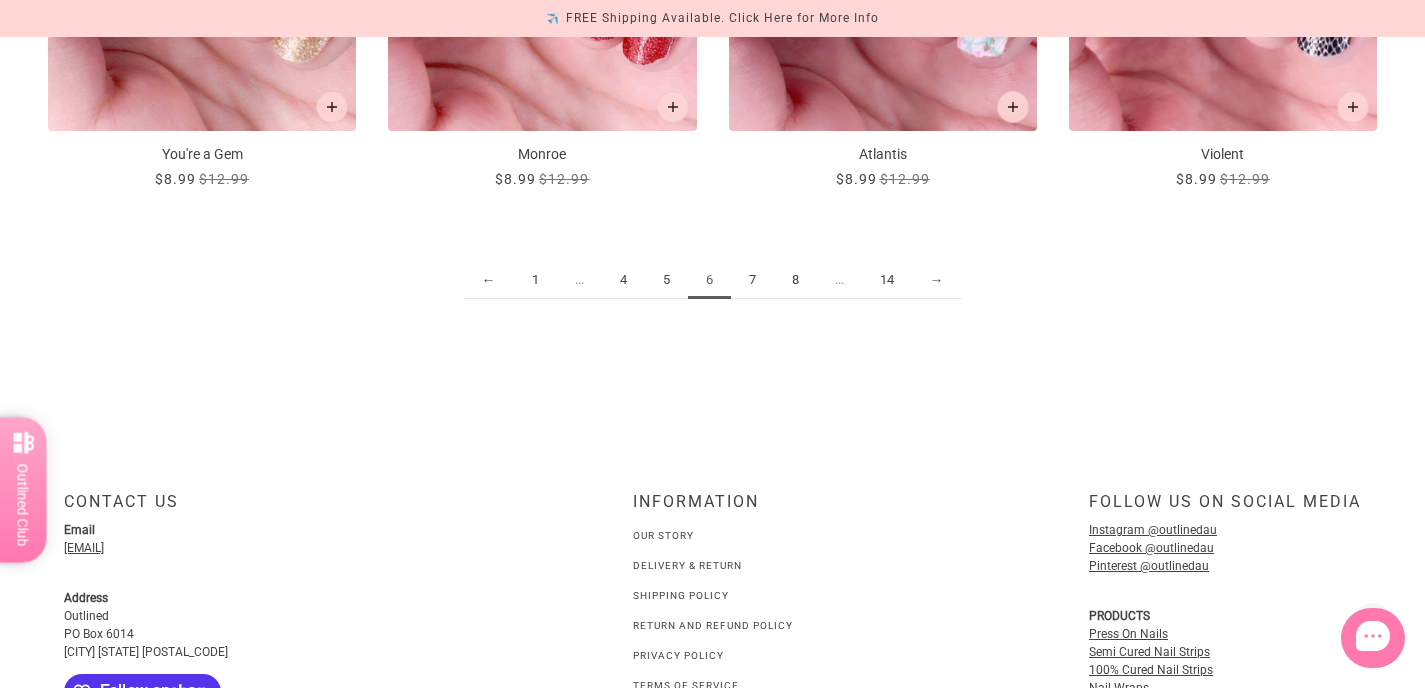 click on "7" at bounding box center (752, 280) 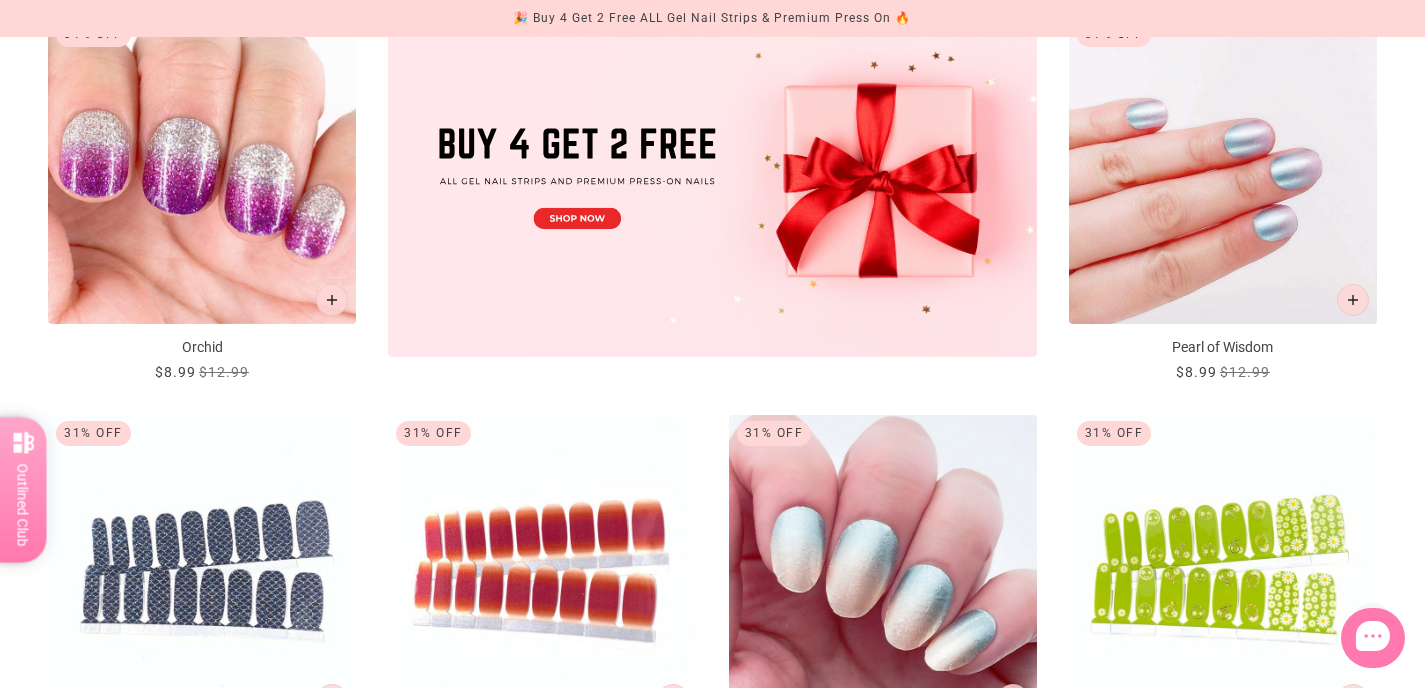 scroll, scrollTop: 969, scrollLeft: 0, axis: vertical 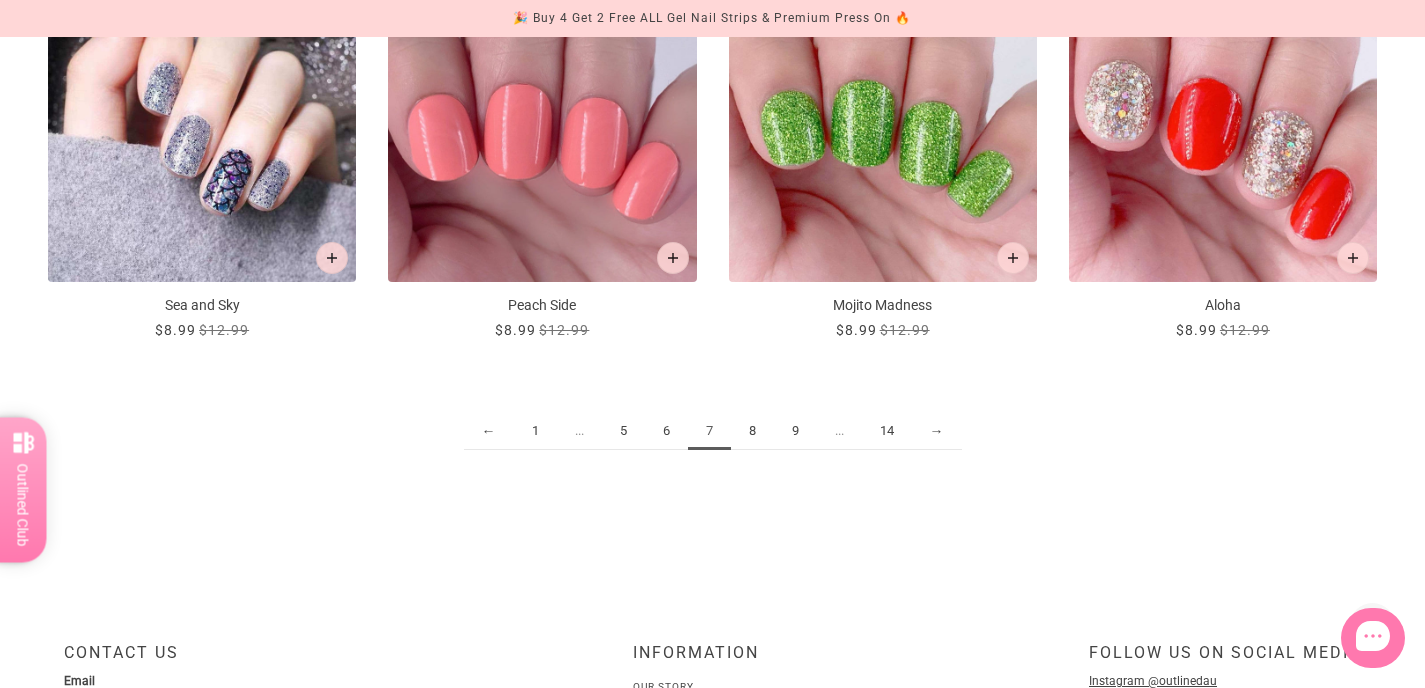 click on "8" at bounding box center [752, 431] 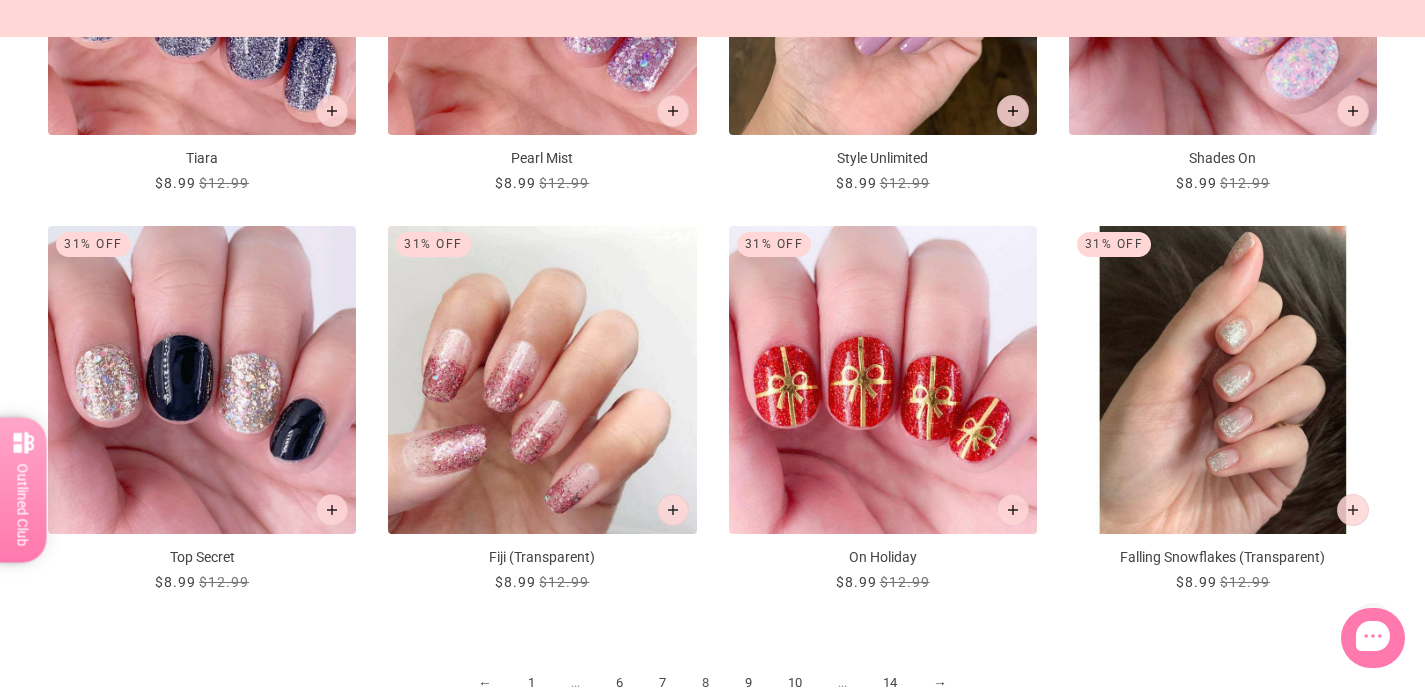 scroll, scrollTop: 2347, scrollLeft: 0, axis: vertical 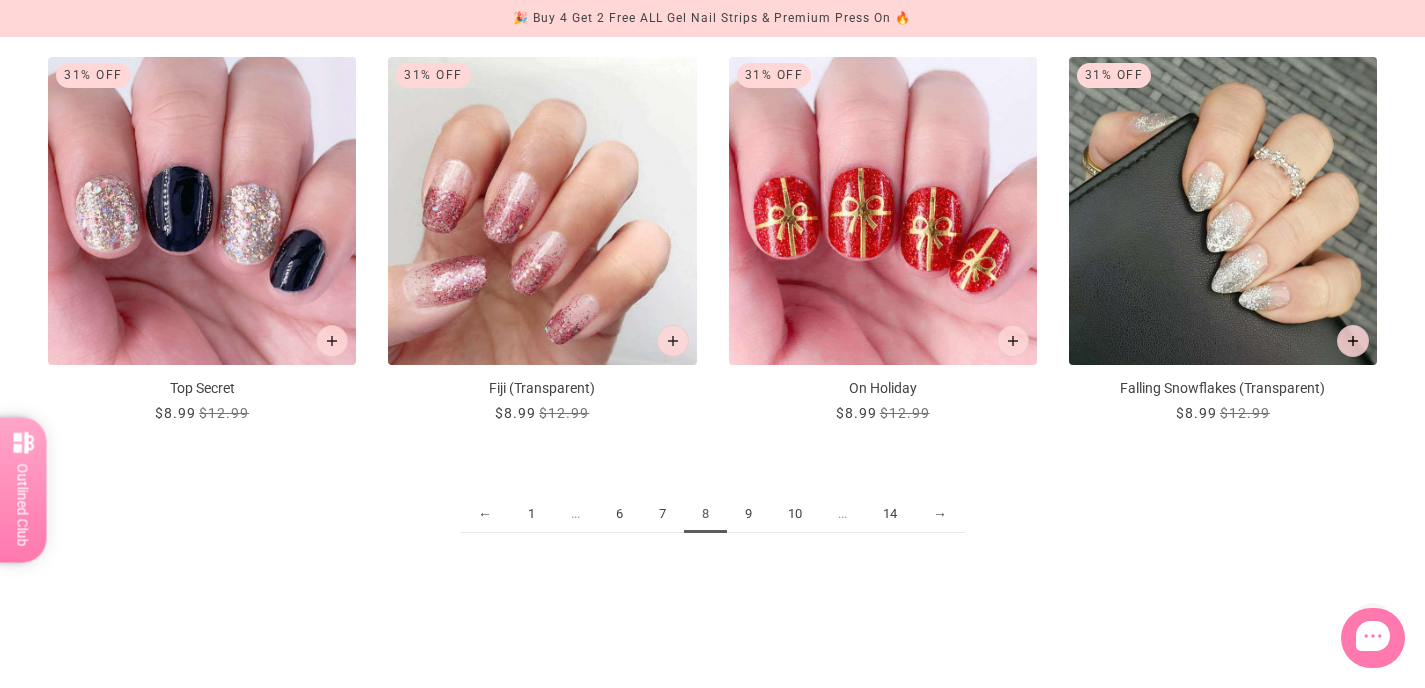 click on "9" at bounding box center (748, 514) 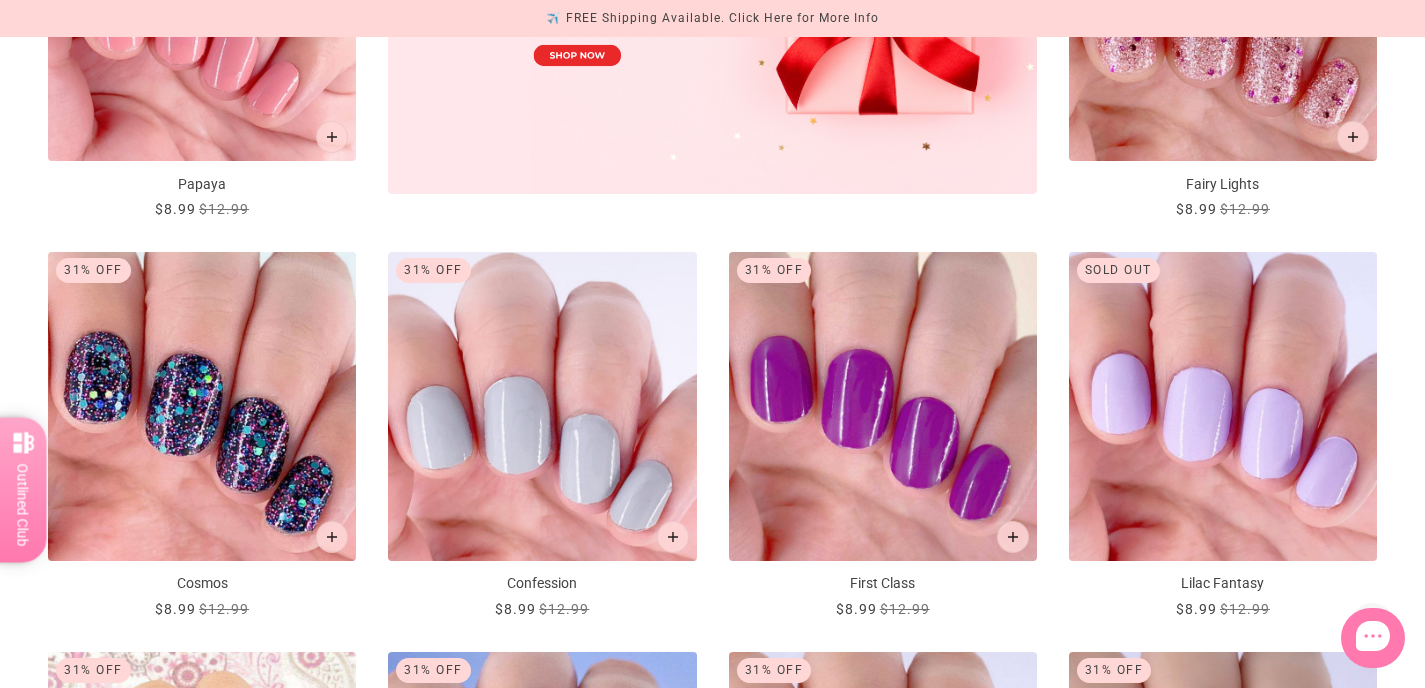 scroll, scrollTop: 1339, scrollLeft: 0, axis: vertical 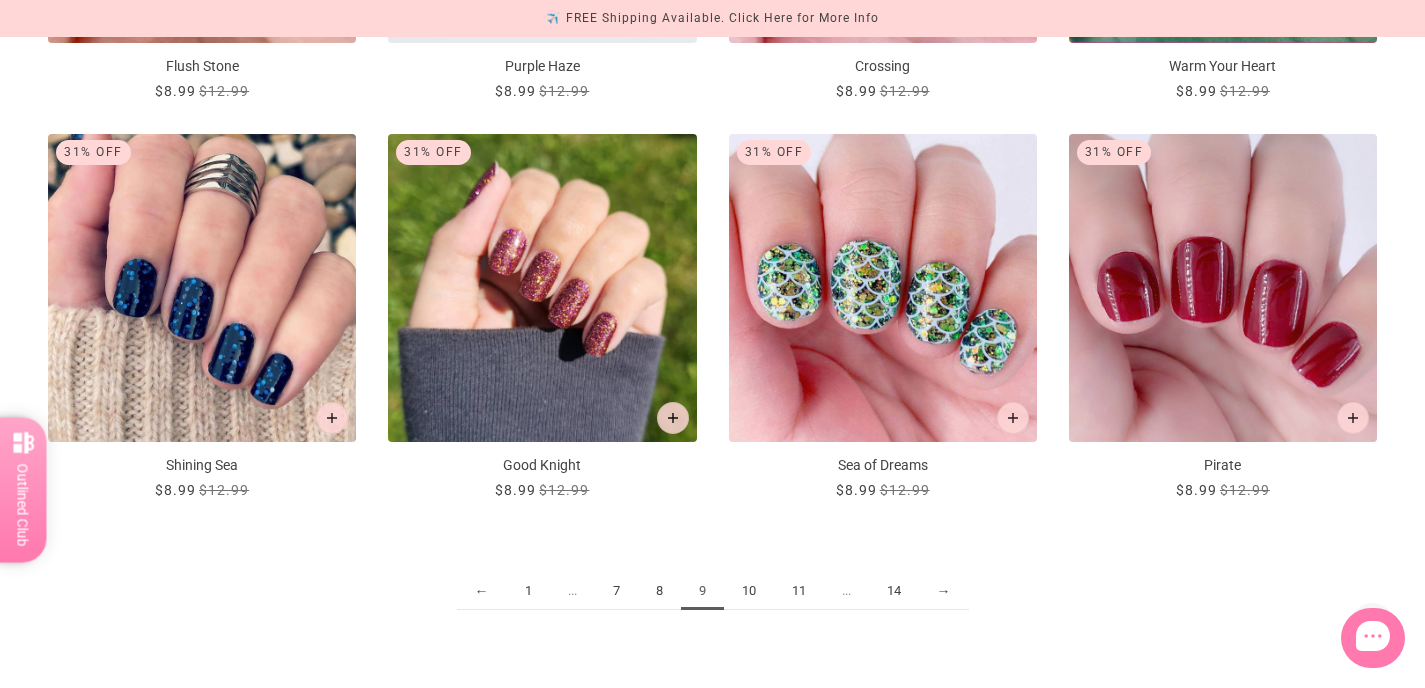 click on "10" at bounding box center [749, 591] 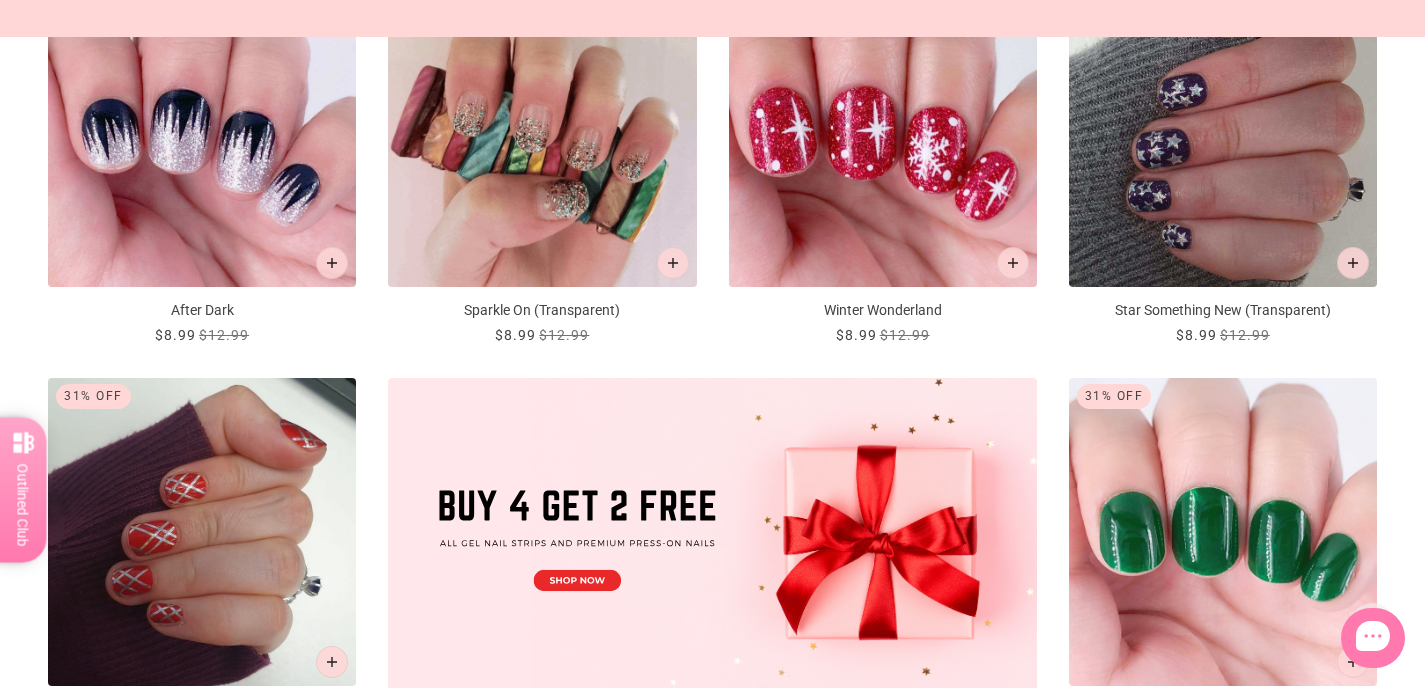 scroll, scrollTop: 1070, scrollLeft: 0, axis: vertical 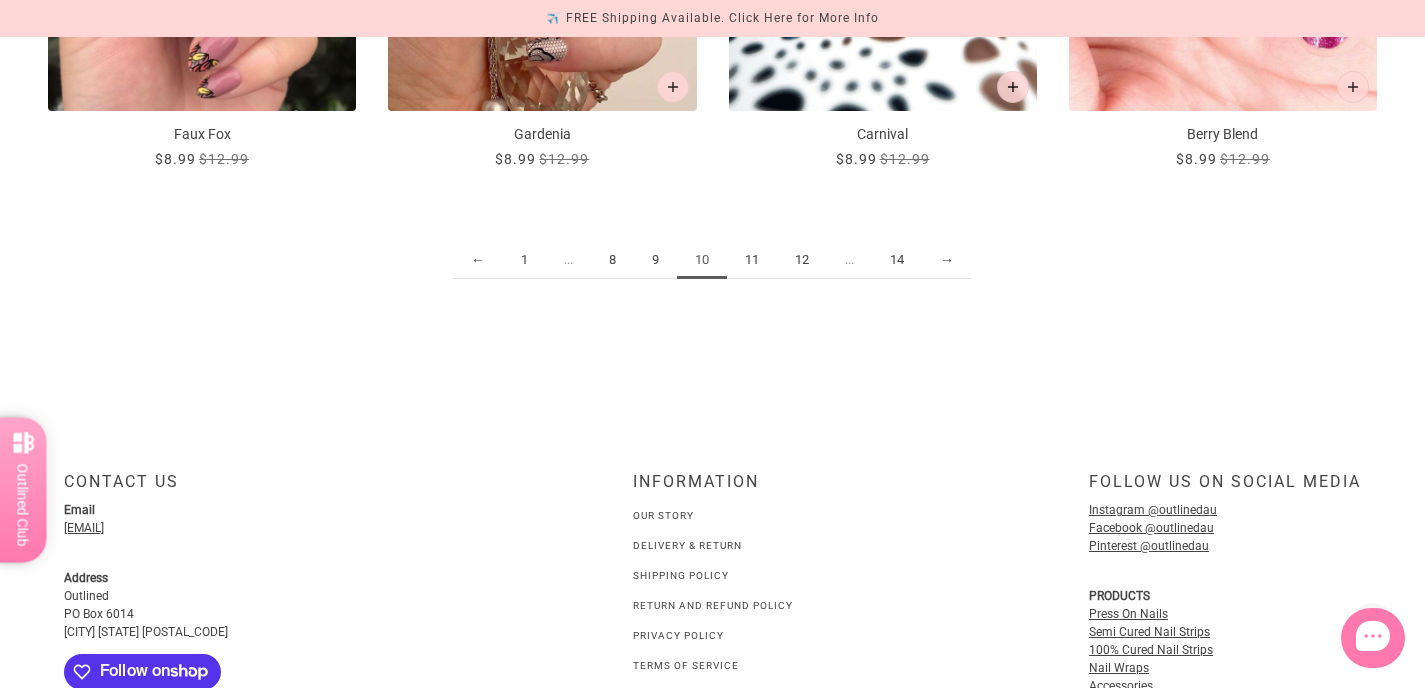 click on "11" at bounding box center [752, 260] 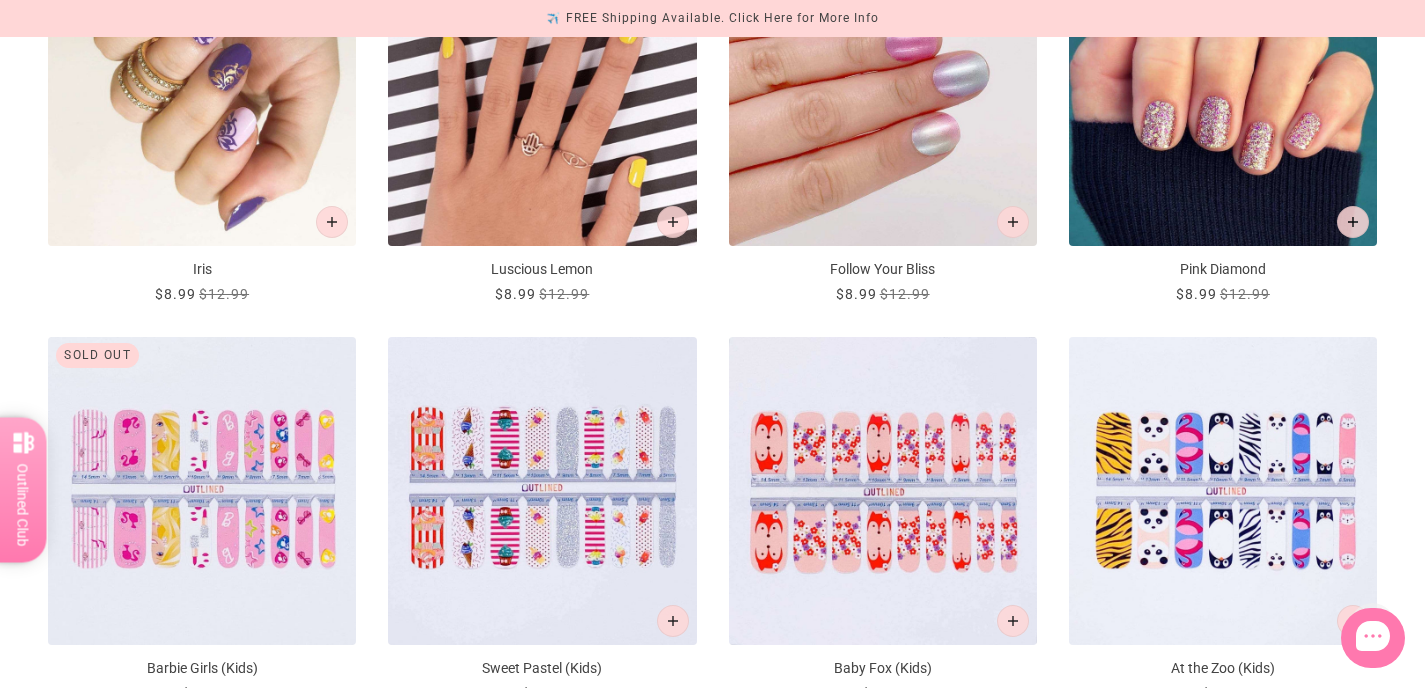 scroll, scrollTop: 2273, scrollLeft: 0, axis: vertical 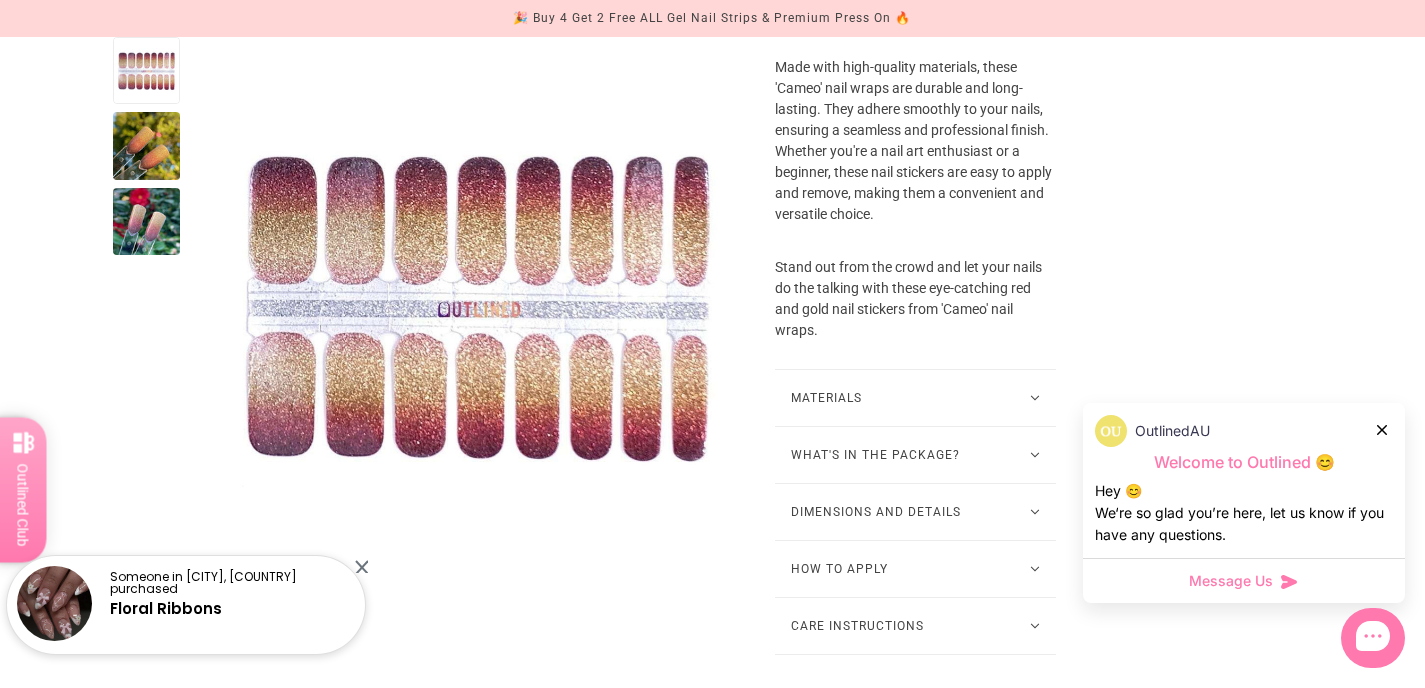 click on "How To Apply" at bounding box center (915, 569) 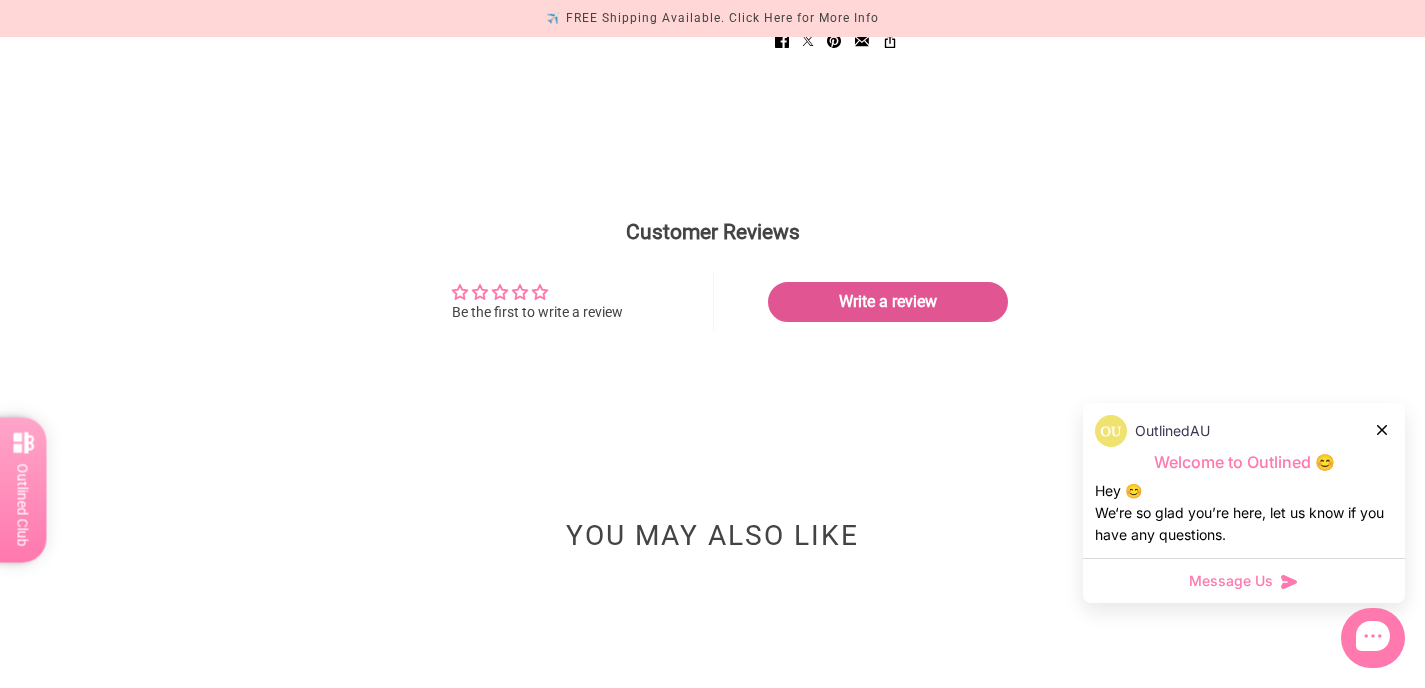 scroll, scrollTop: 2039, scrollLeft: 0, axis: vertical 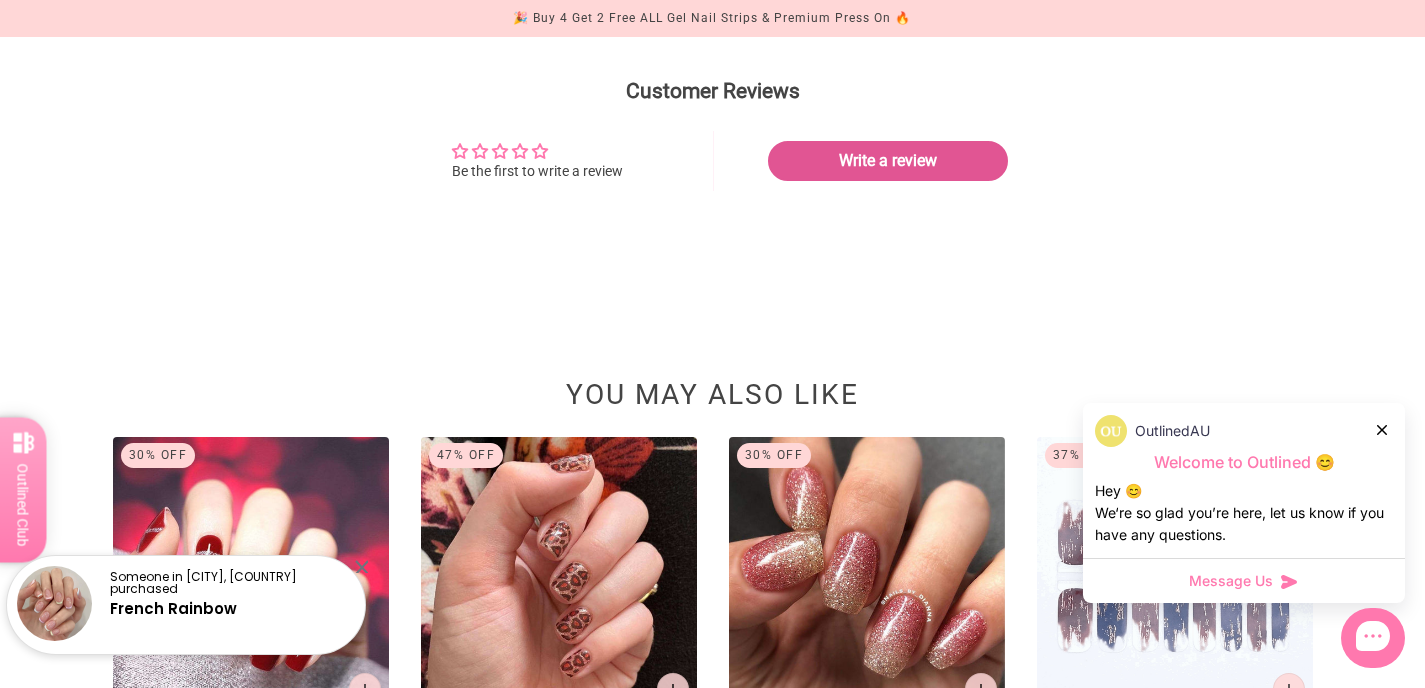 click 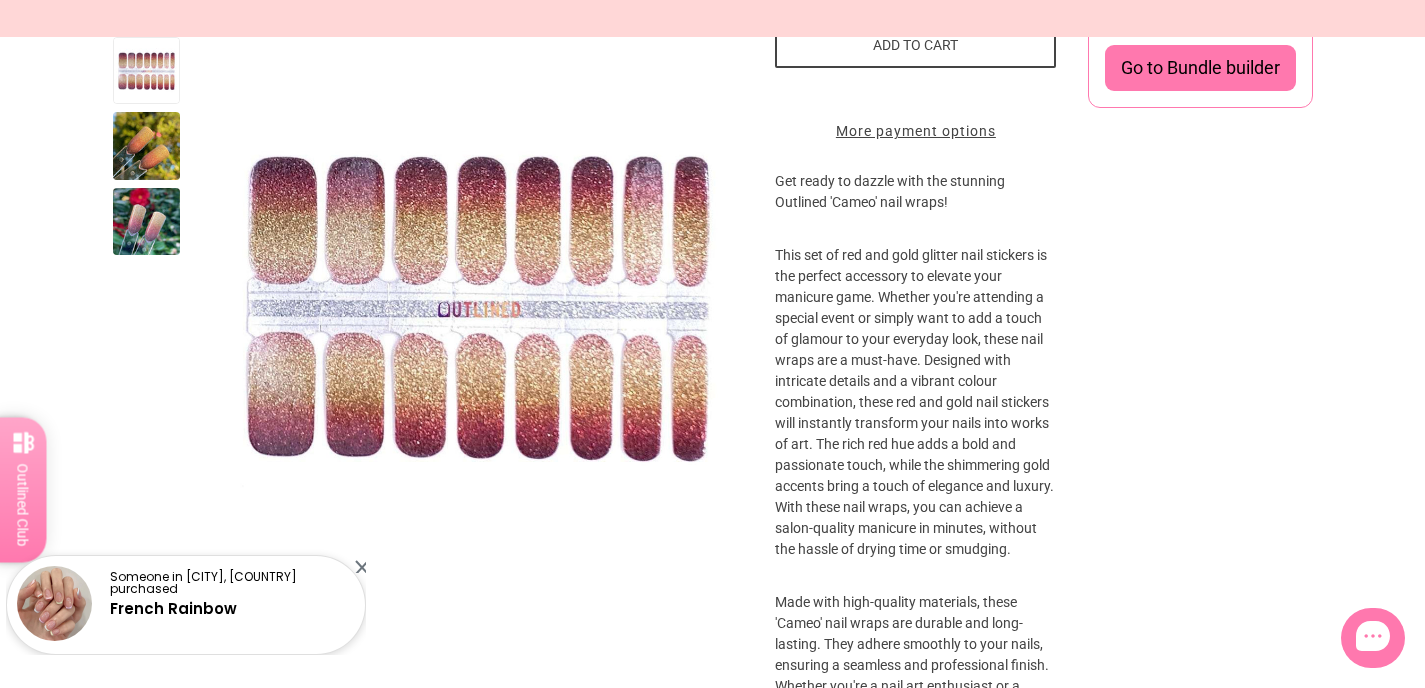 scroll, scrollTop: 0, scrollLeft: 0, axis: both 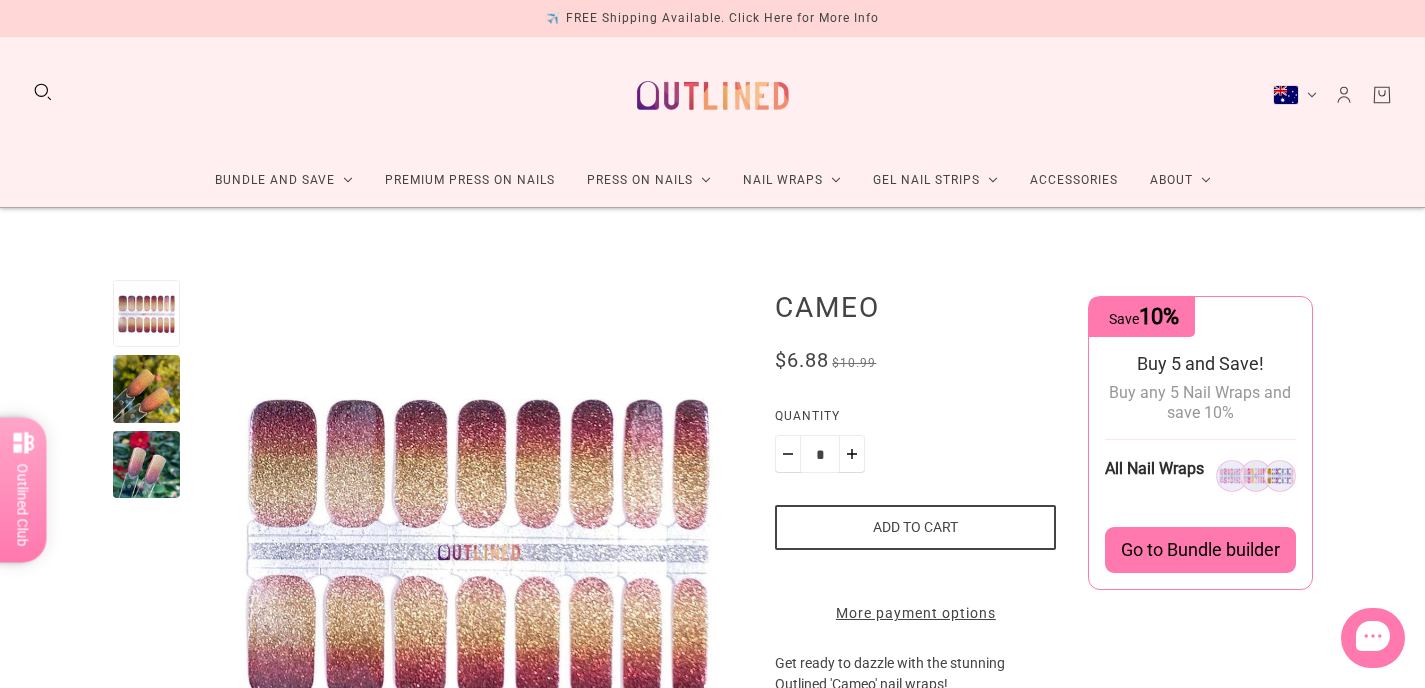 click on "Add to cart" at bounding box center [915, 527] 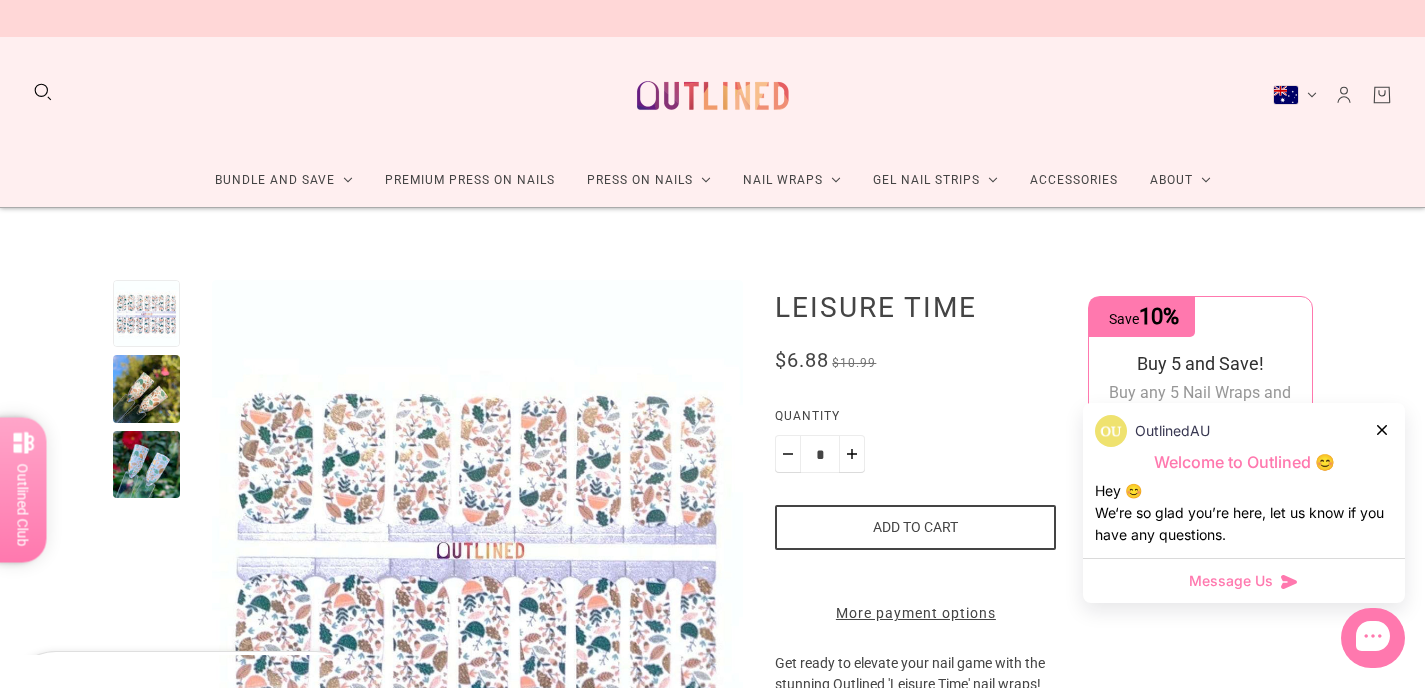 scroll, scrollTop: 0, scrollLeft: 0, axis: both 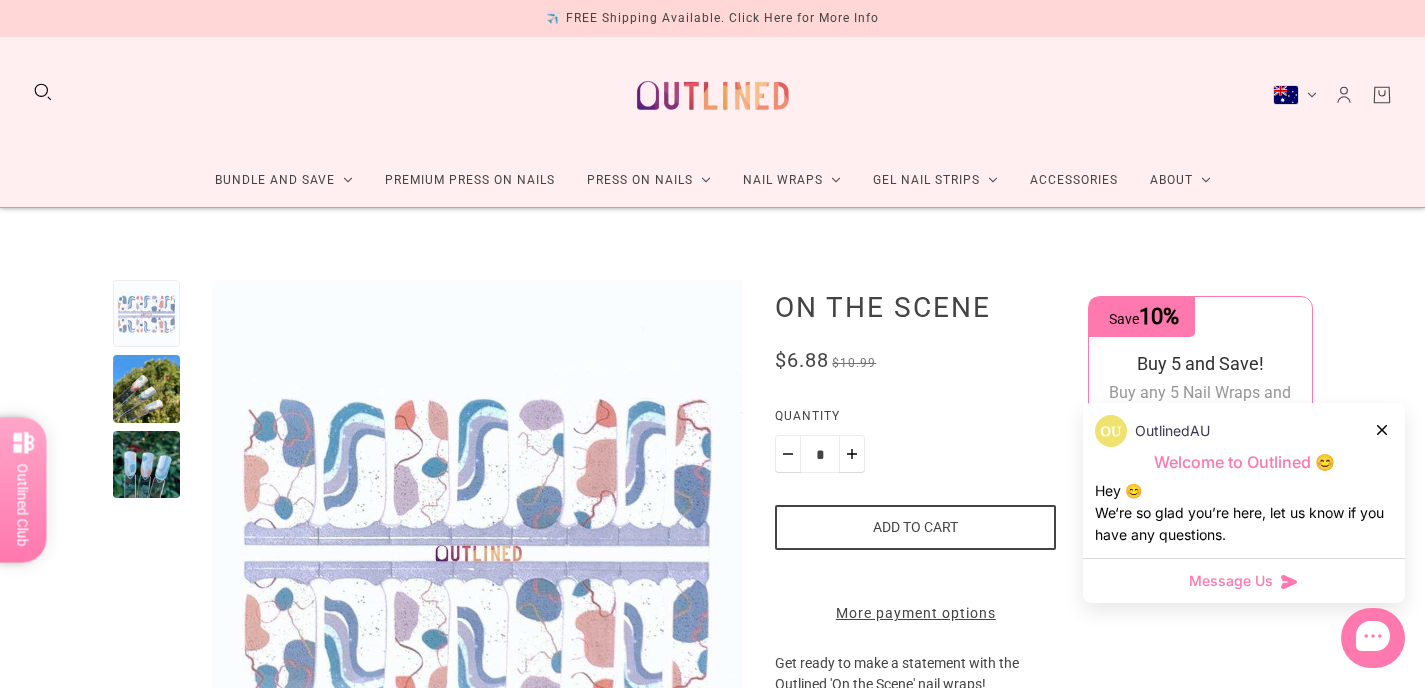 click on "Add to cart" at bounding box center (915, 527) 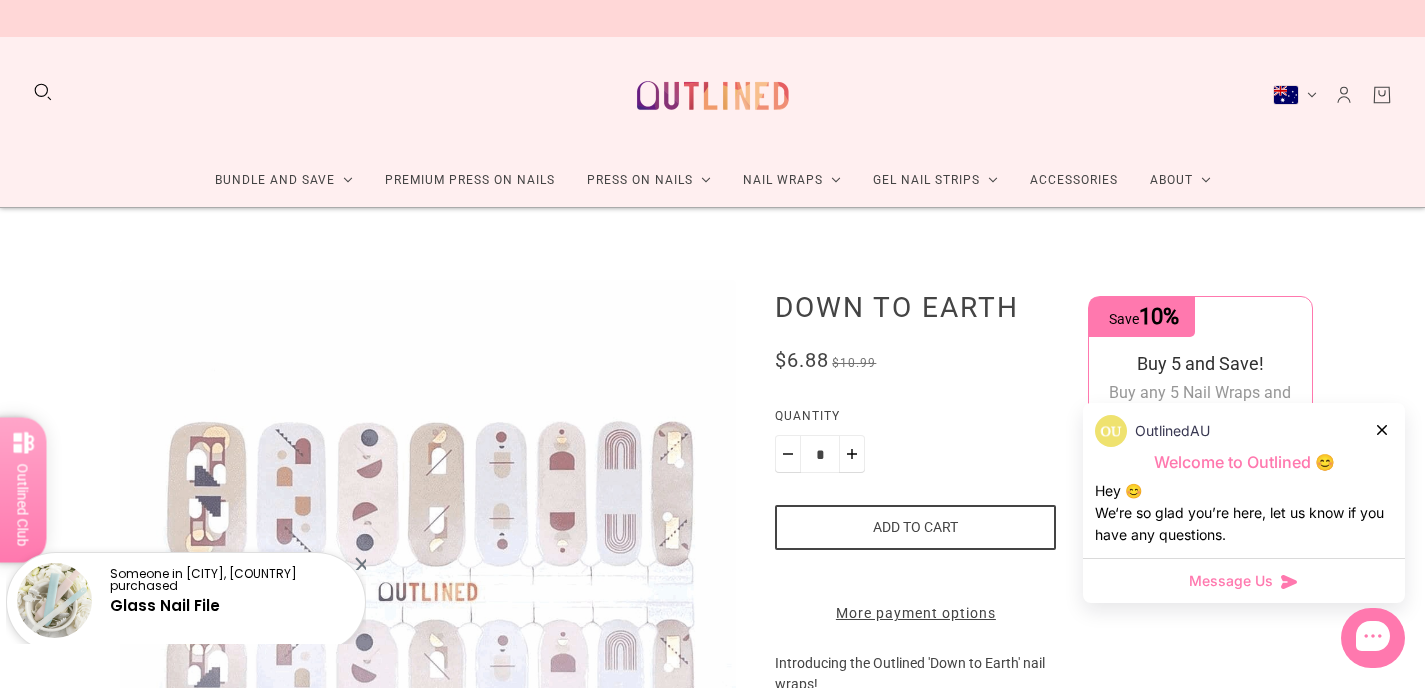 scroll, scrollTop: 0, scrollLeft: 0, axis: both 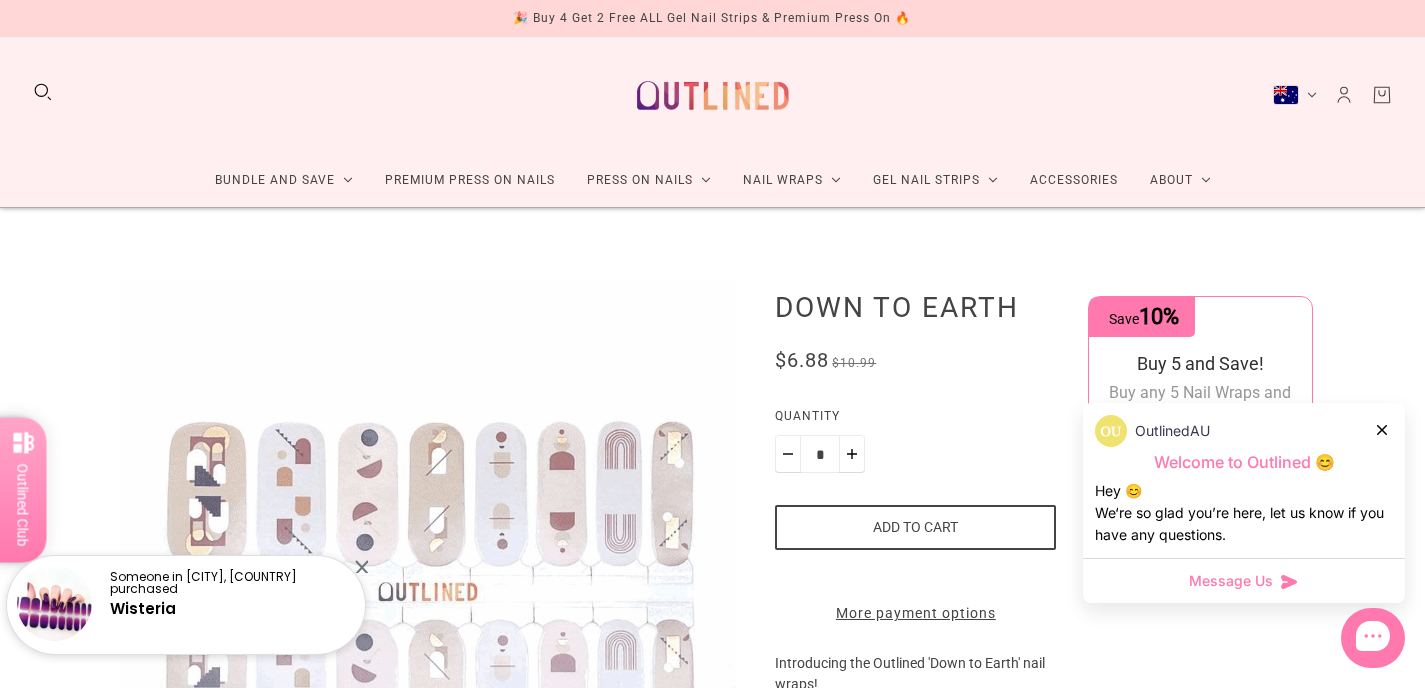 click on "Add to cart" at bounding box center (915, 527) 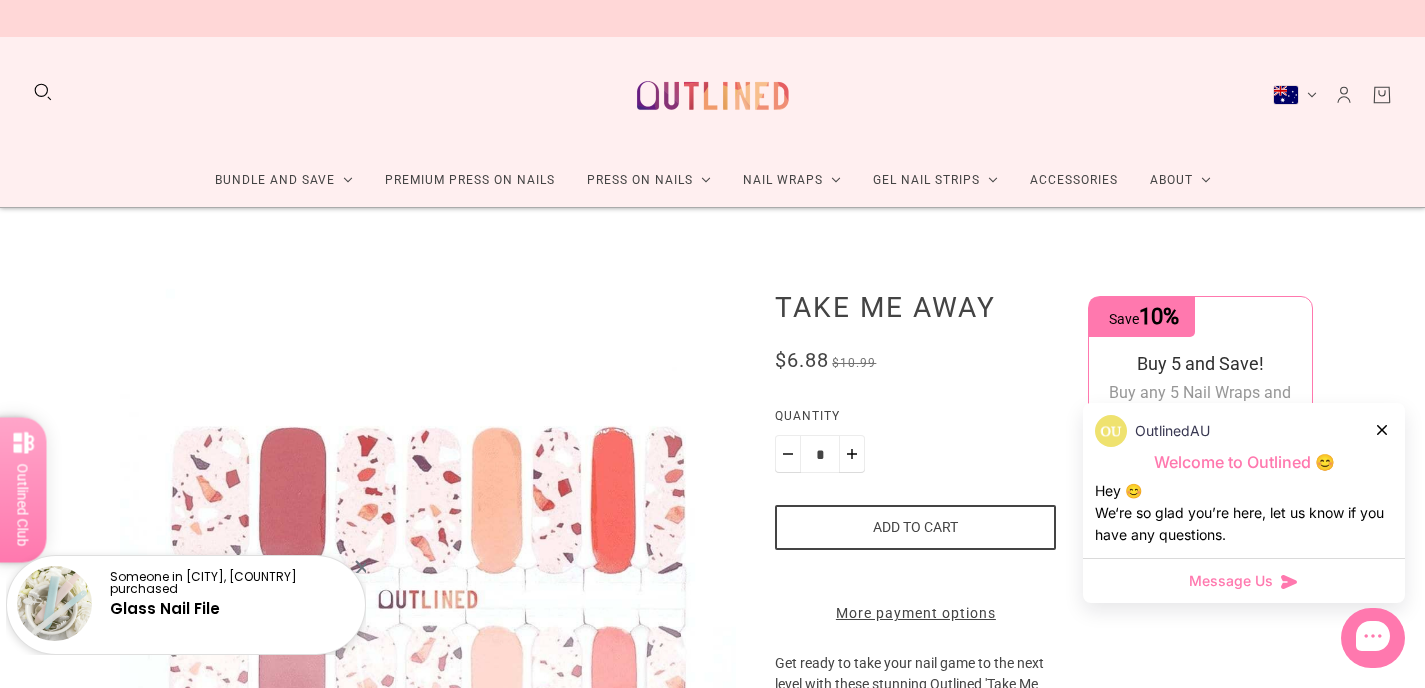 scroll, scrollTop: 0, scrollLeft: 0, axis: both 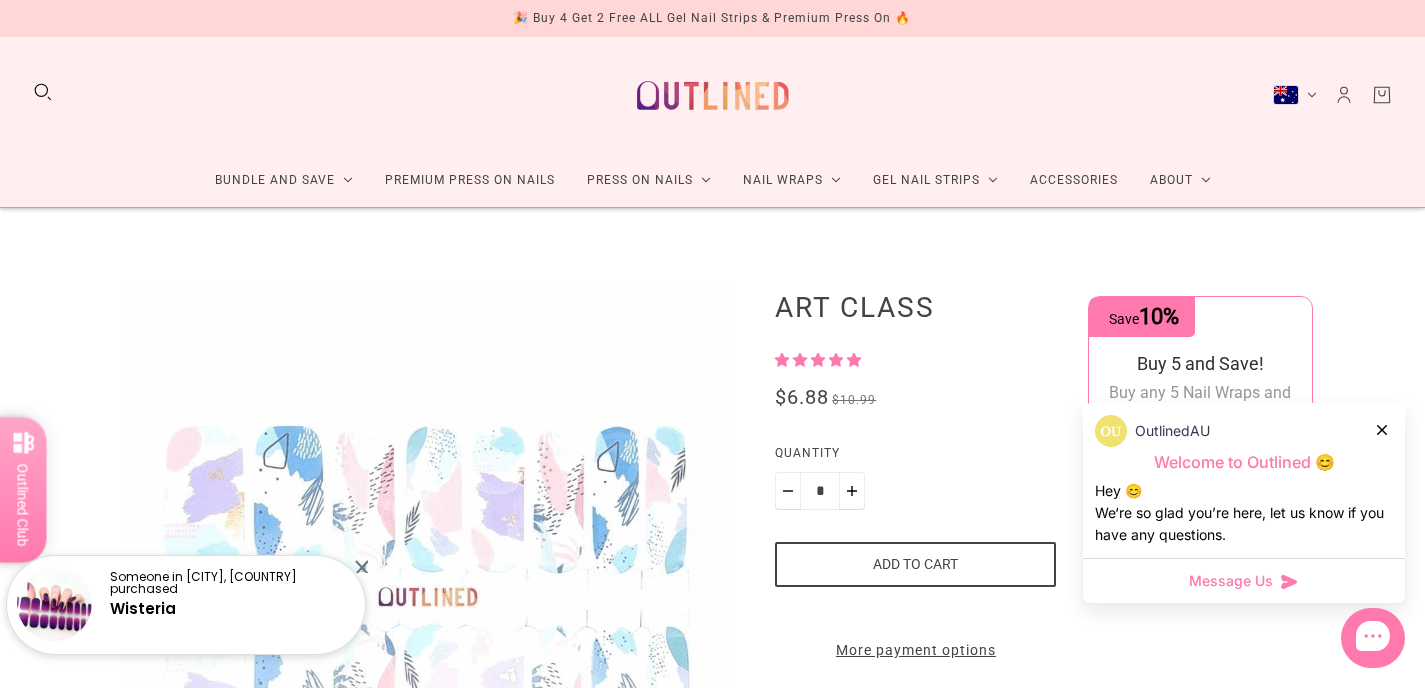 click on "Add to cart" at bounding box center [915, 564] 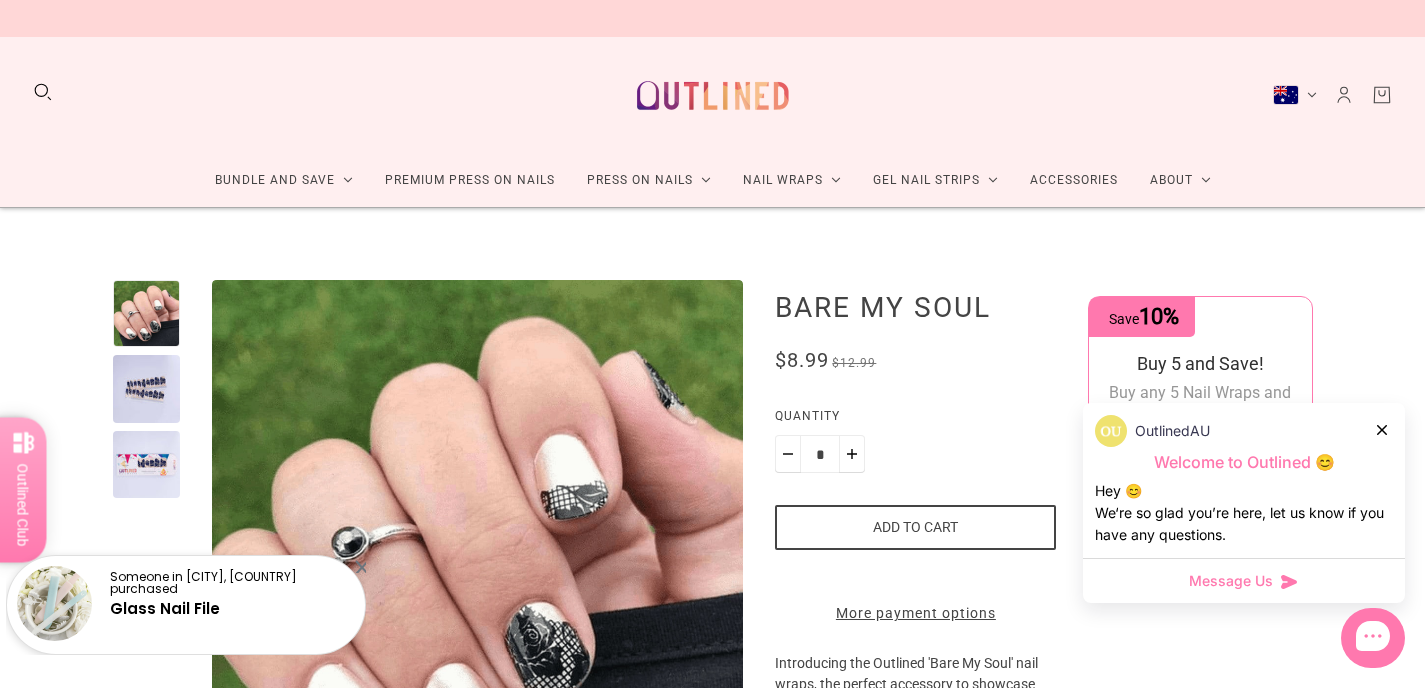 scroll, scrollTop: 0, scrollLeft: 0, axis: both 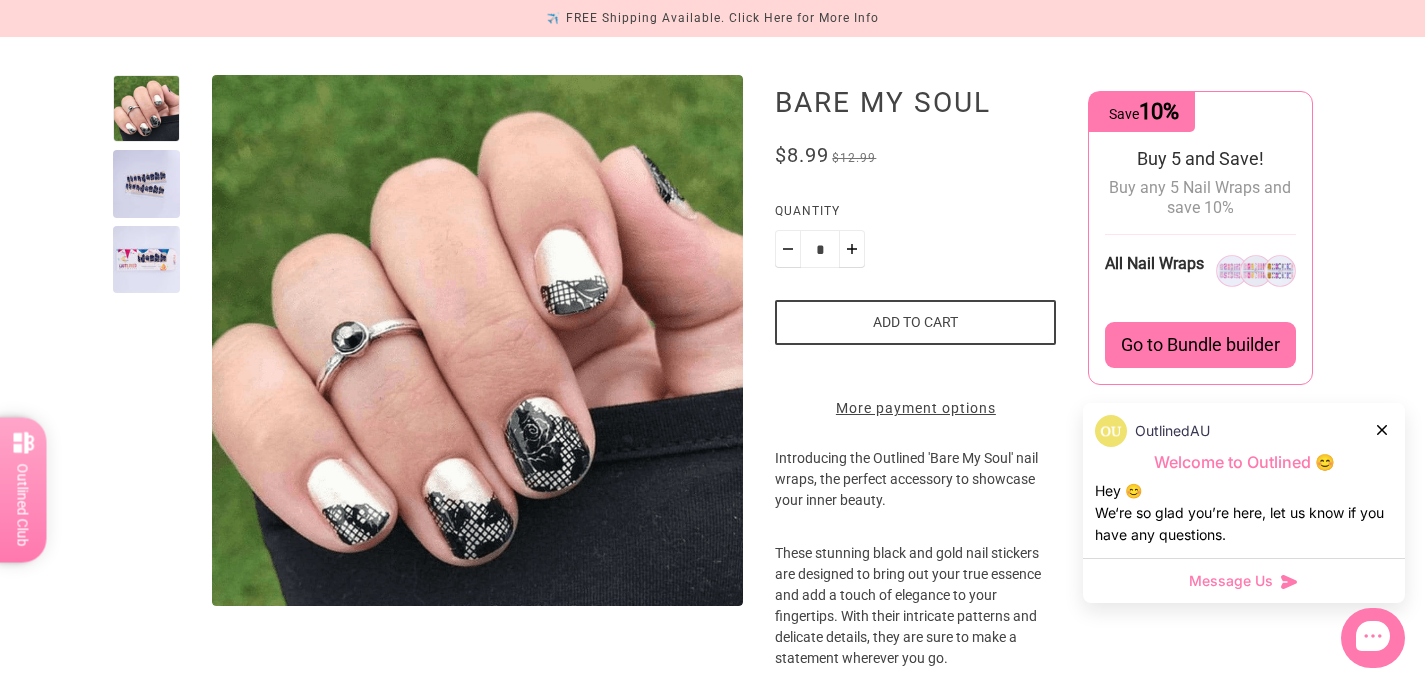 click on "Add to cart" at bounding box center (915, 322) 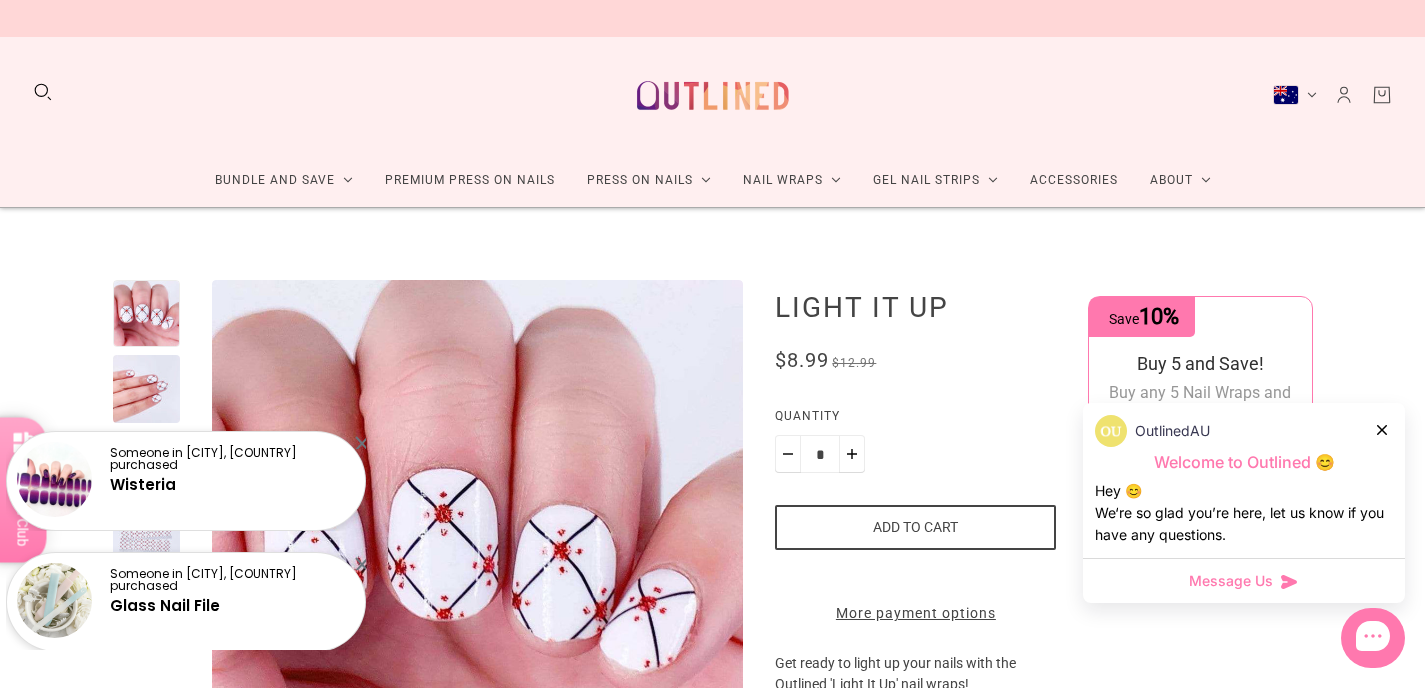 scroll, scrollTop: 0, scrollLeft: 0, axis: both 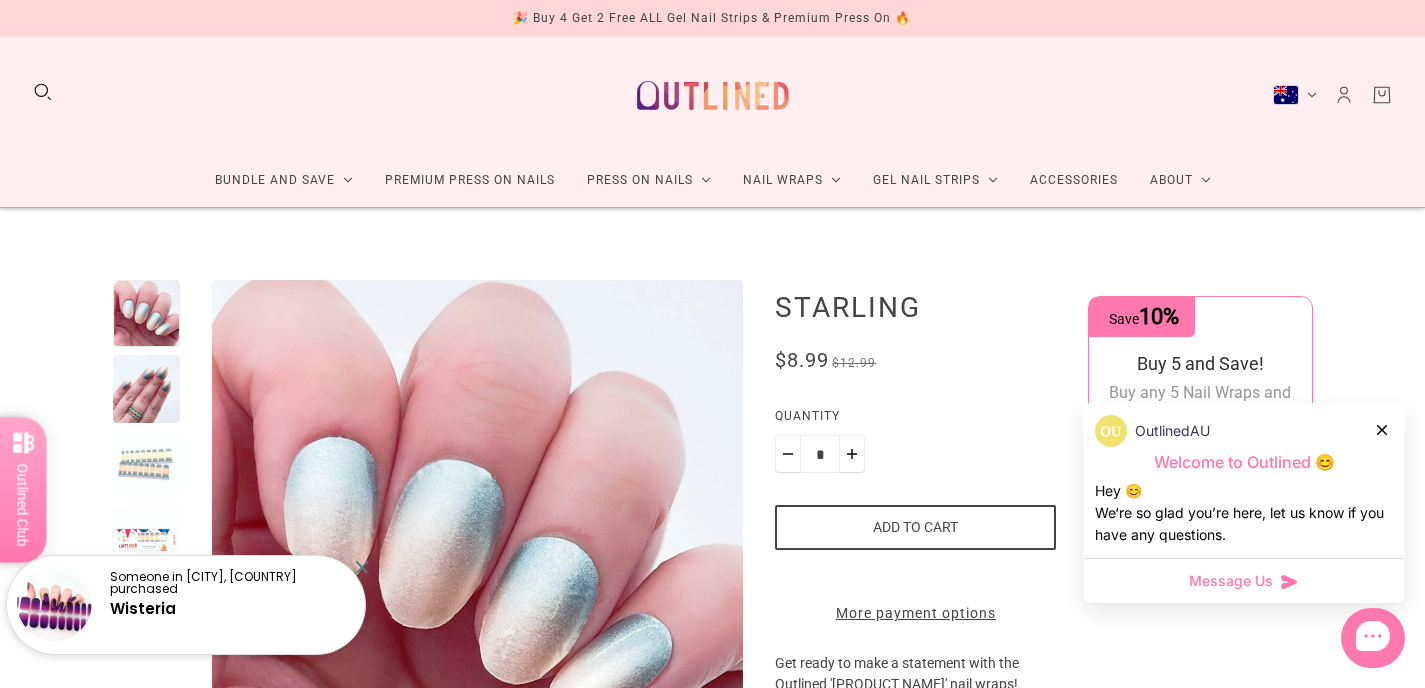 click on "Add to cart" at bounding box center (915, 527) 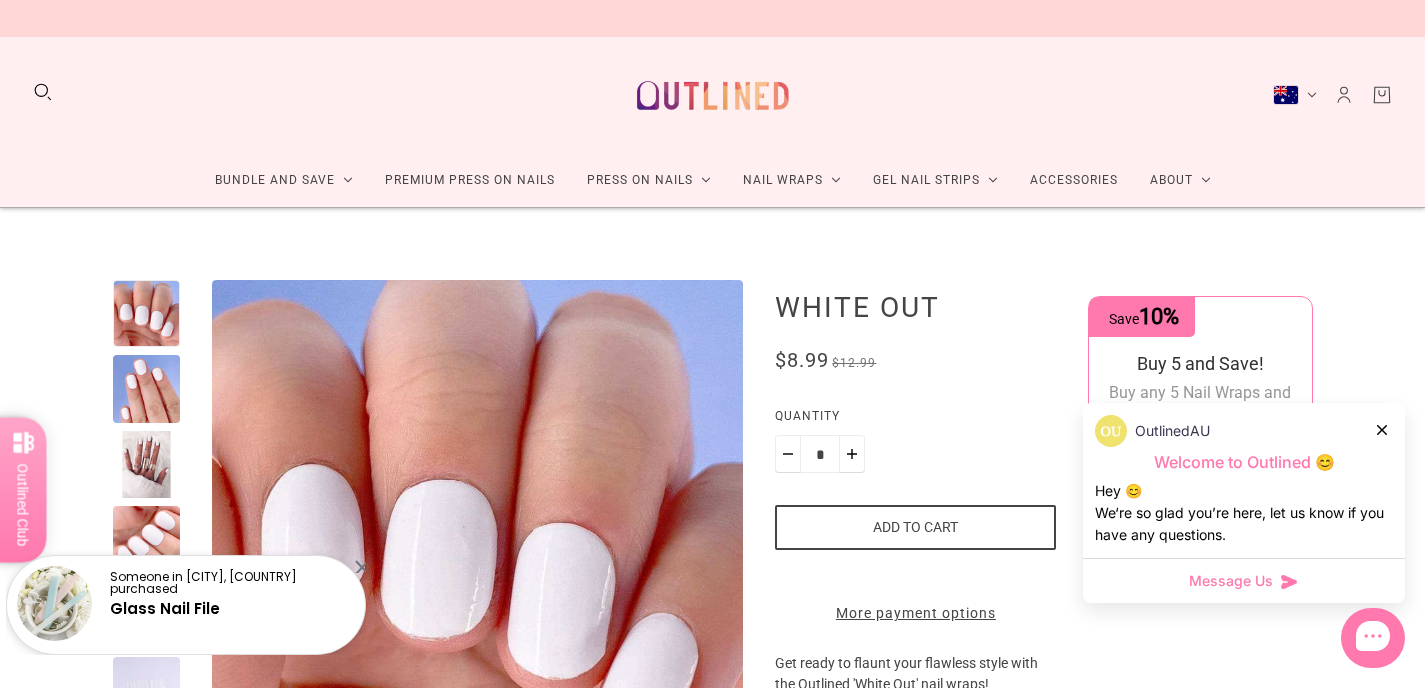 scroll, scrollTop: 0, scrollLeft: 0, axis: both 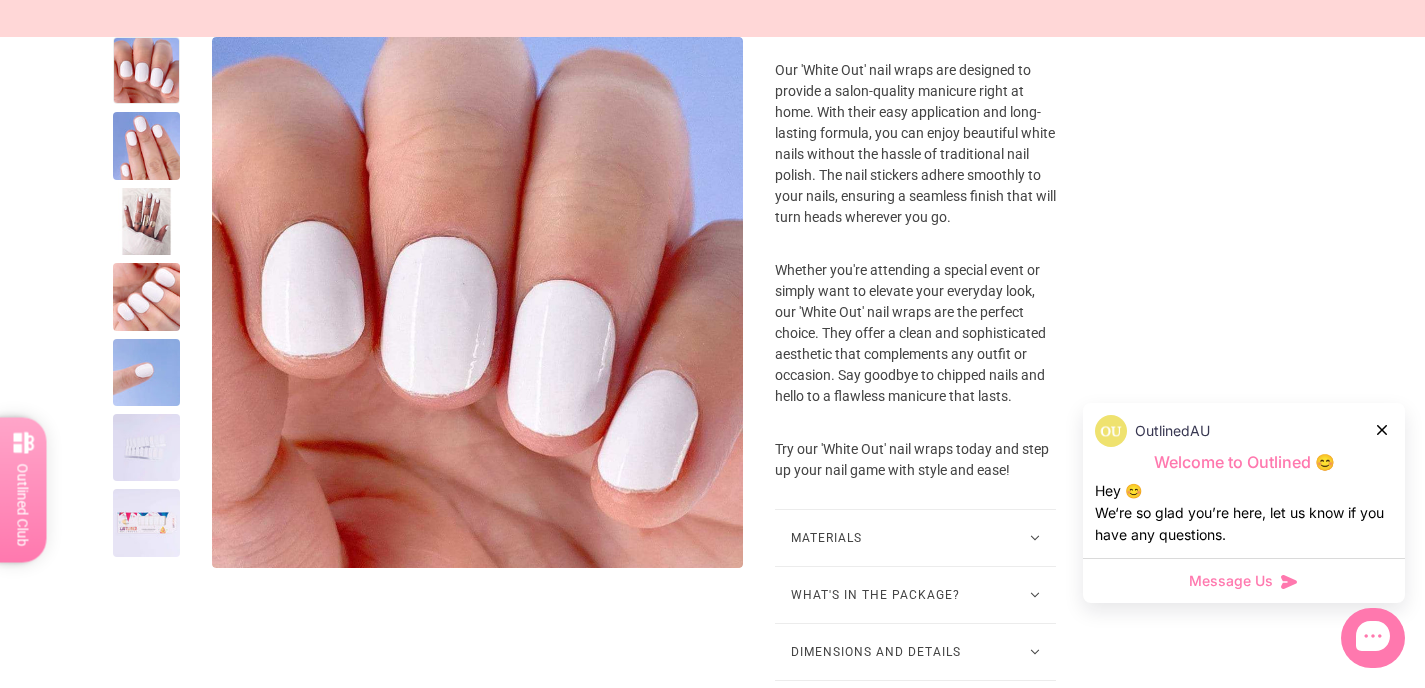 click at bounding box center (146, 221) 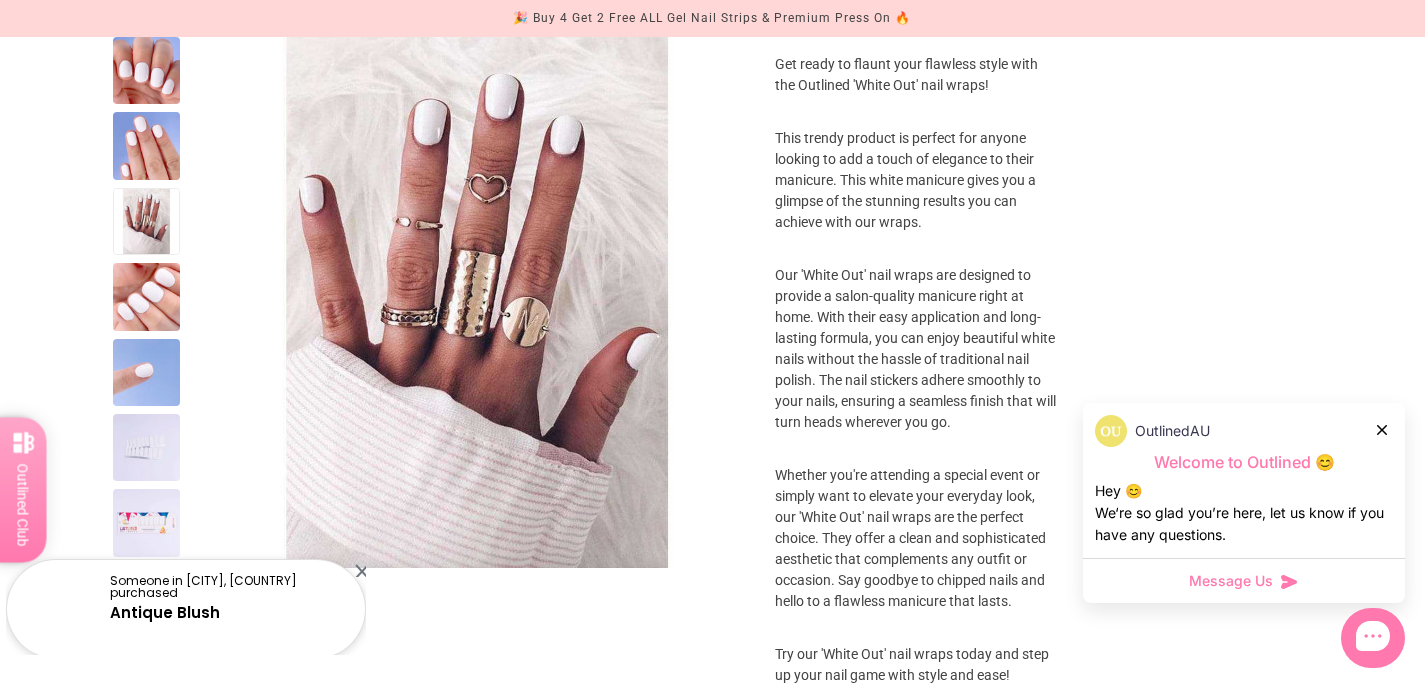 scroll, scrollTop: 0, scrollLeft: 0, axis: both 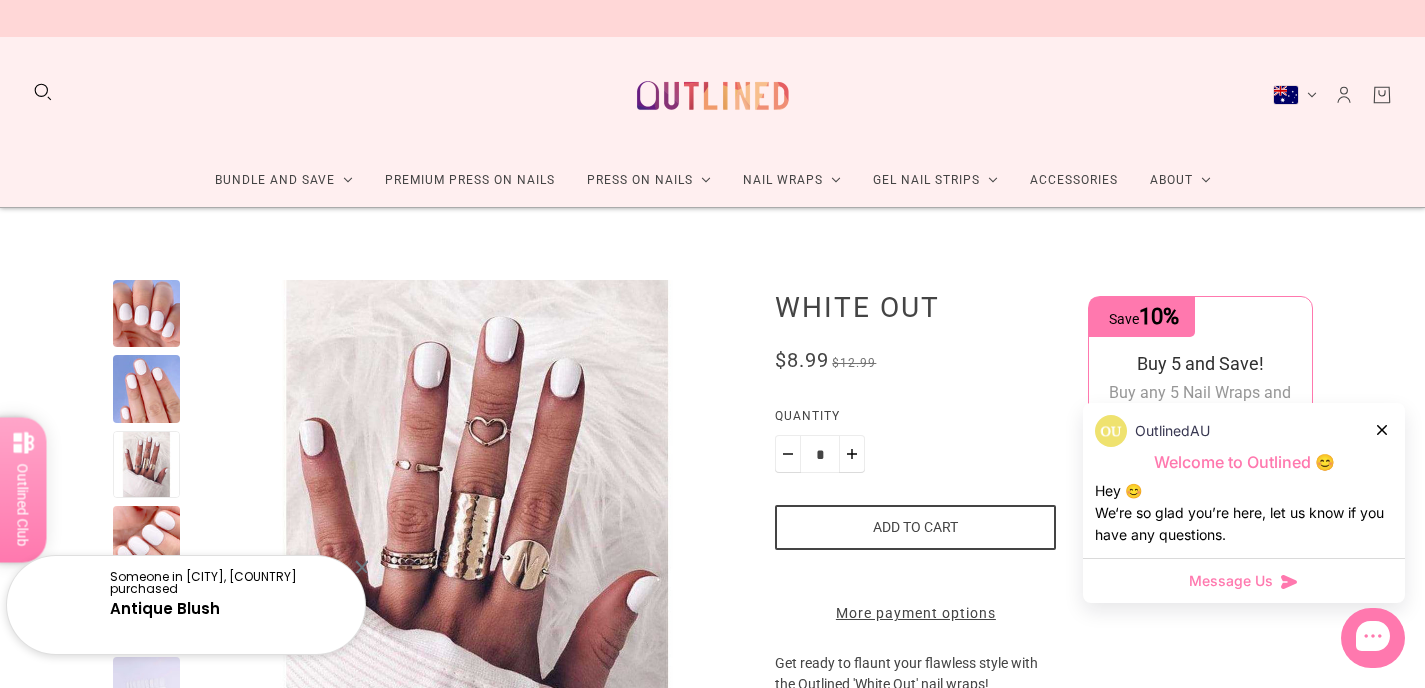 click on "Add to cart" at bounding box center (915, 527) 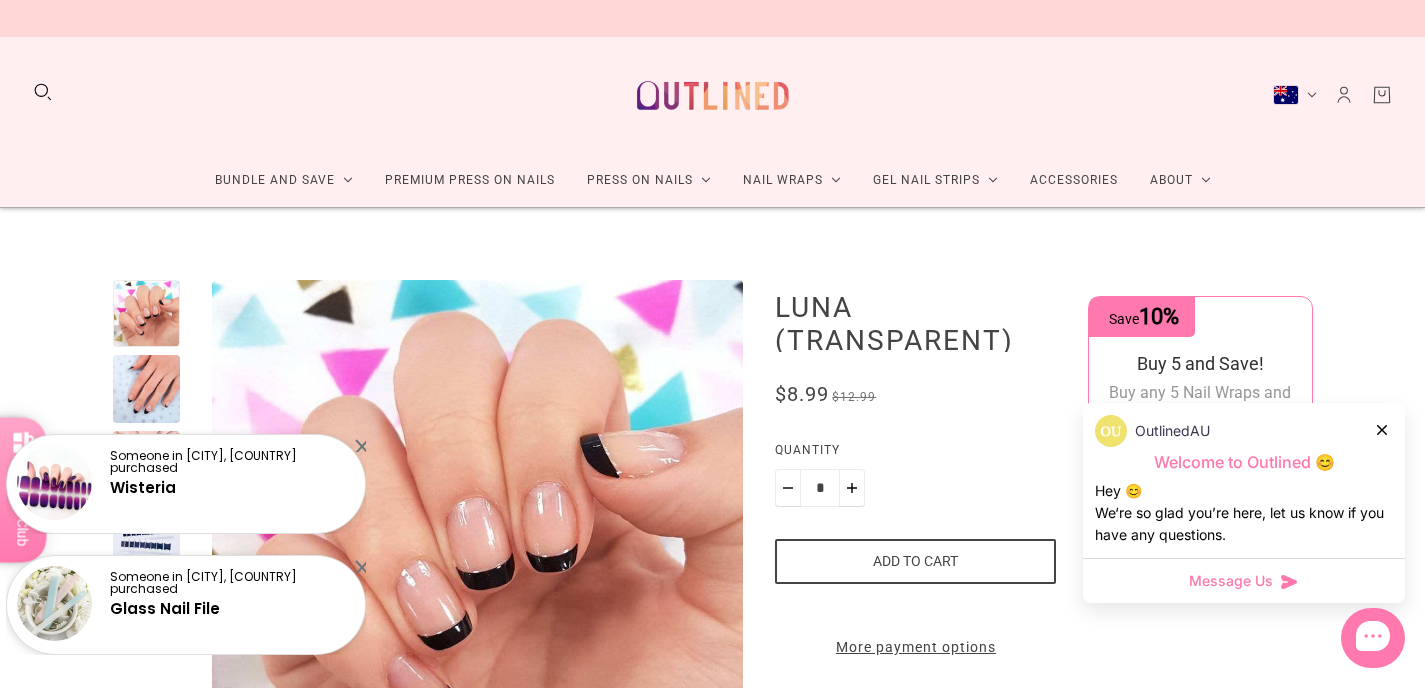 scroll, scrollTop: 0, scrollLeft: 0, axis: both 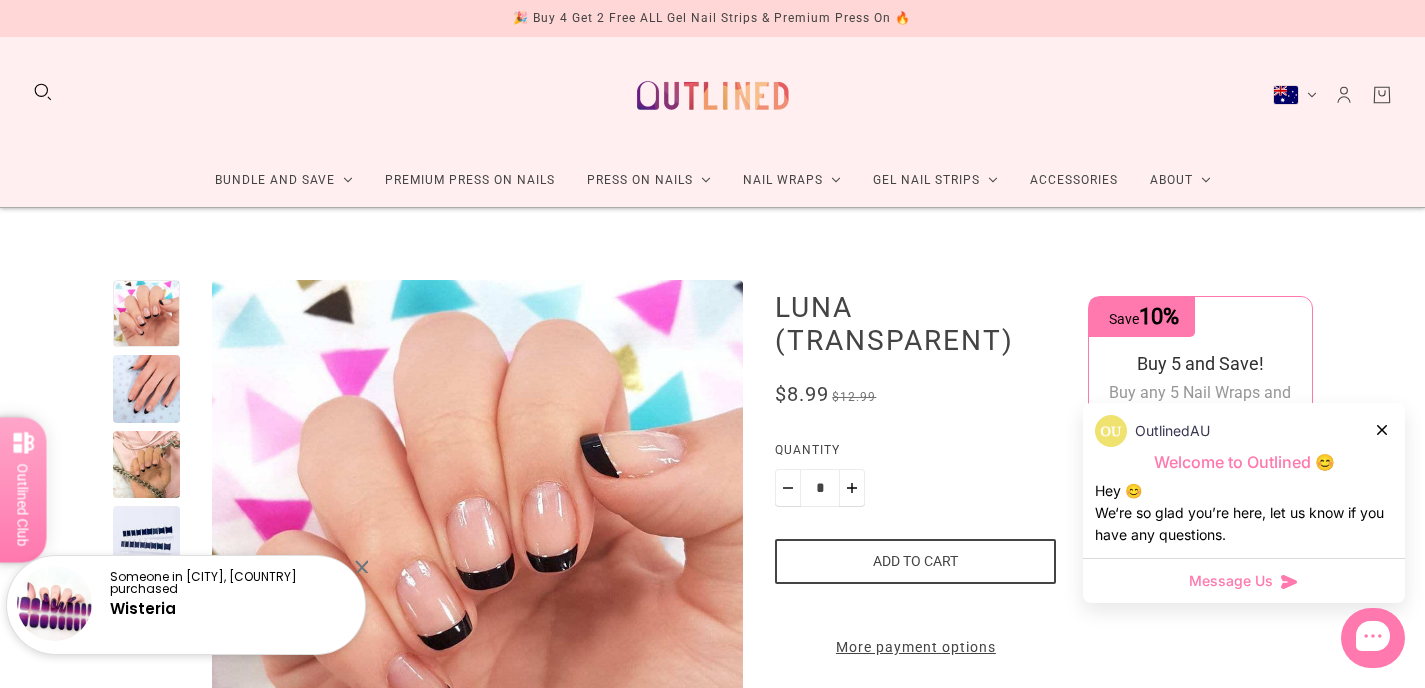 click on "Add to cart" at bounding box center [915, 561] 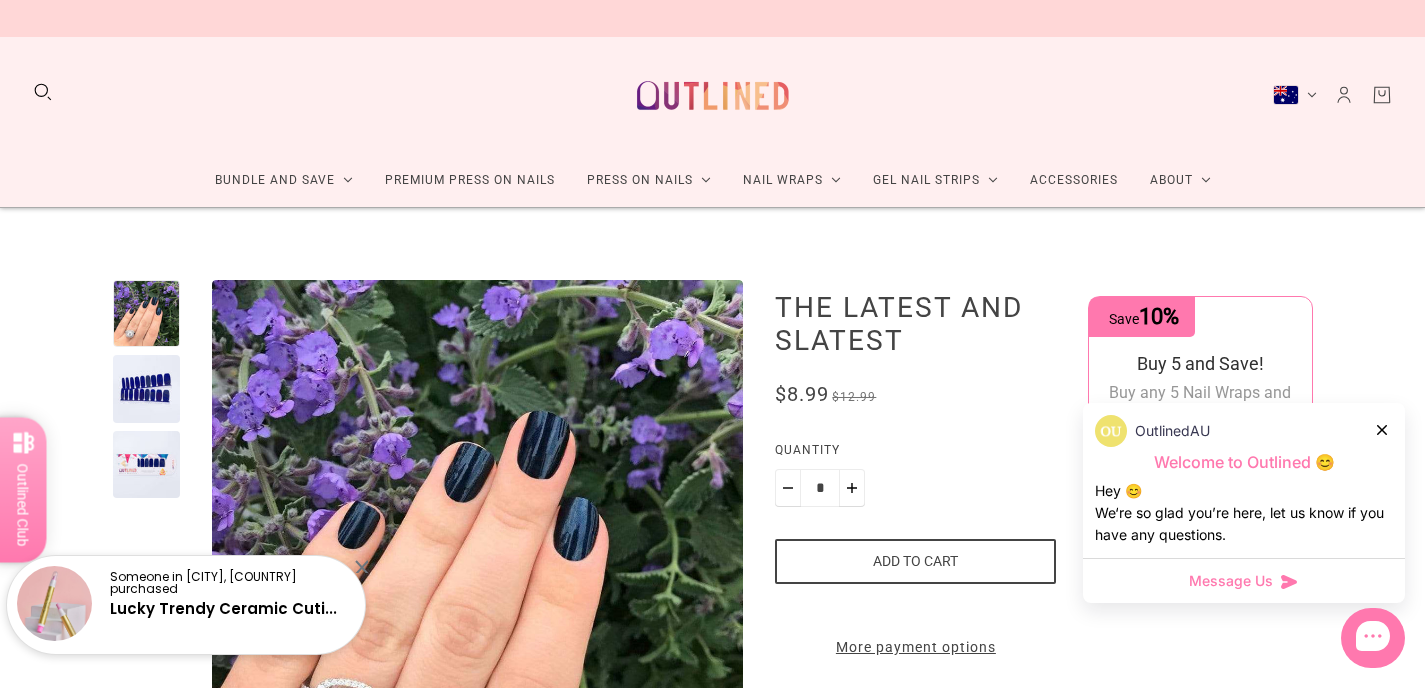 scroll, scrollTop: 0, scrollLeft: 0, axis: both 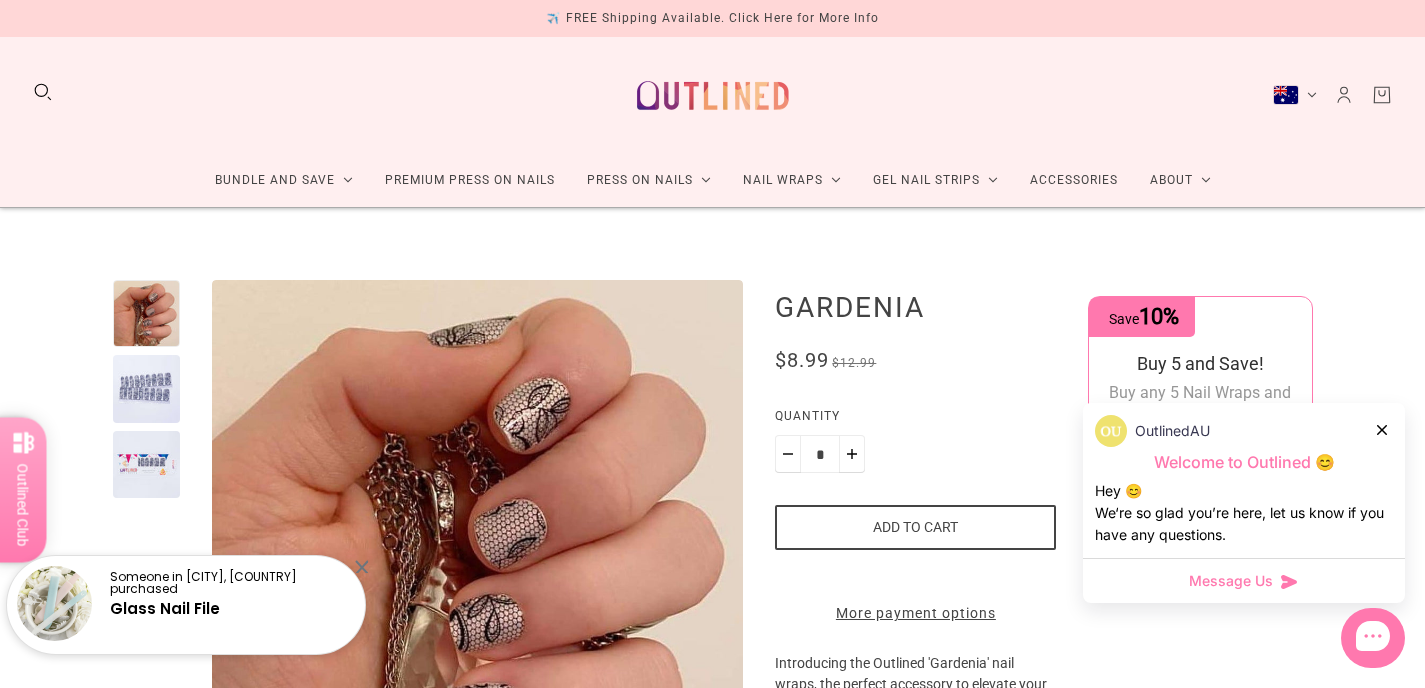 click on "Add to cart" at bounding box center [915, 527] 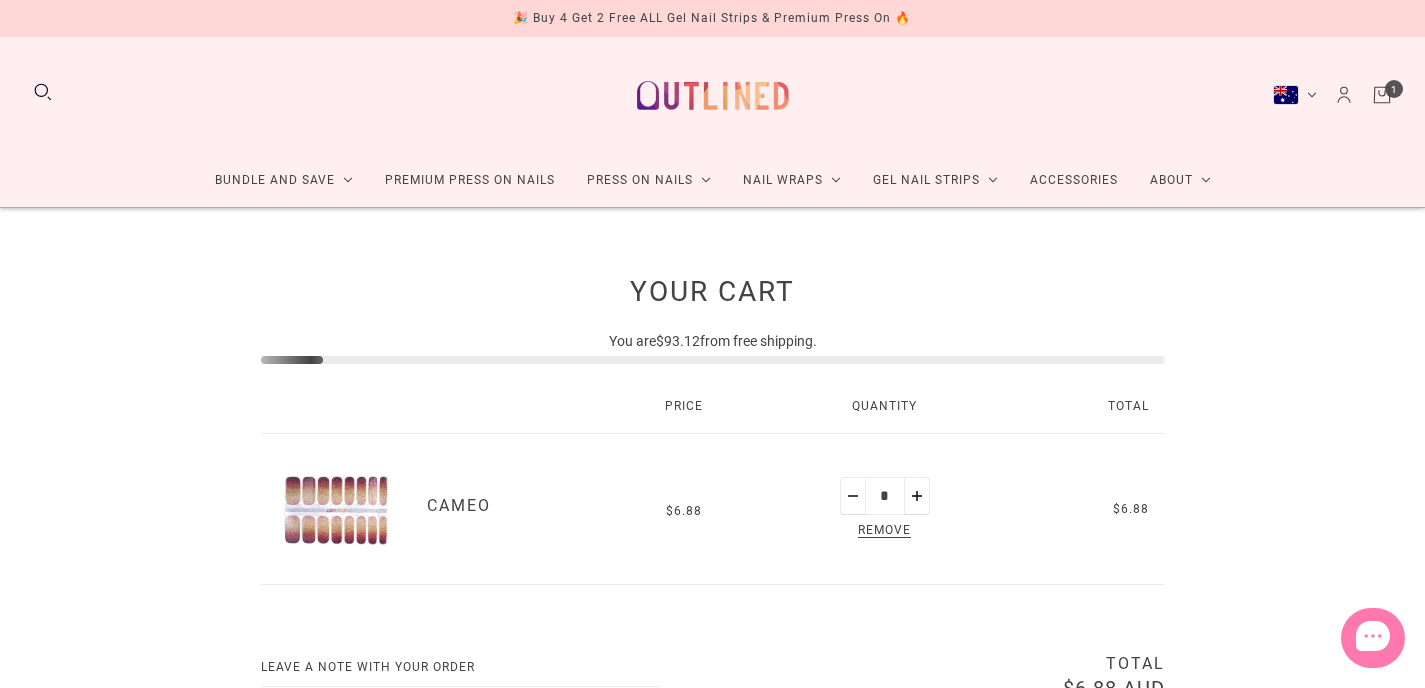 scroll, scrollTop: 0, scrollLeft: 0, axis: both 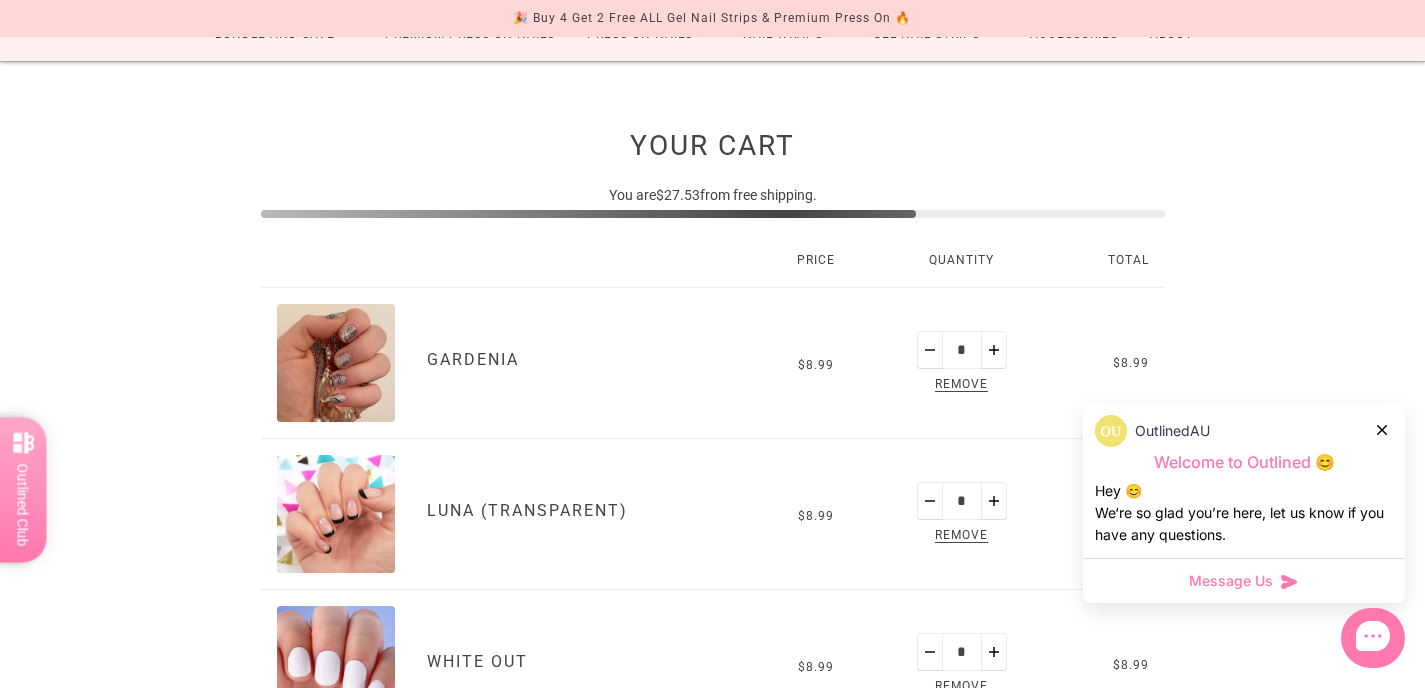 click 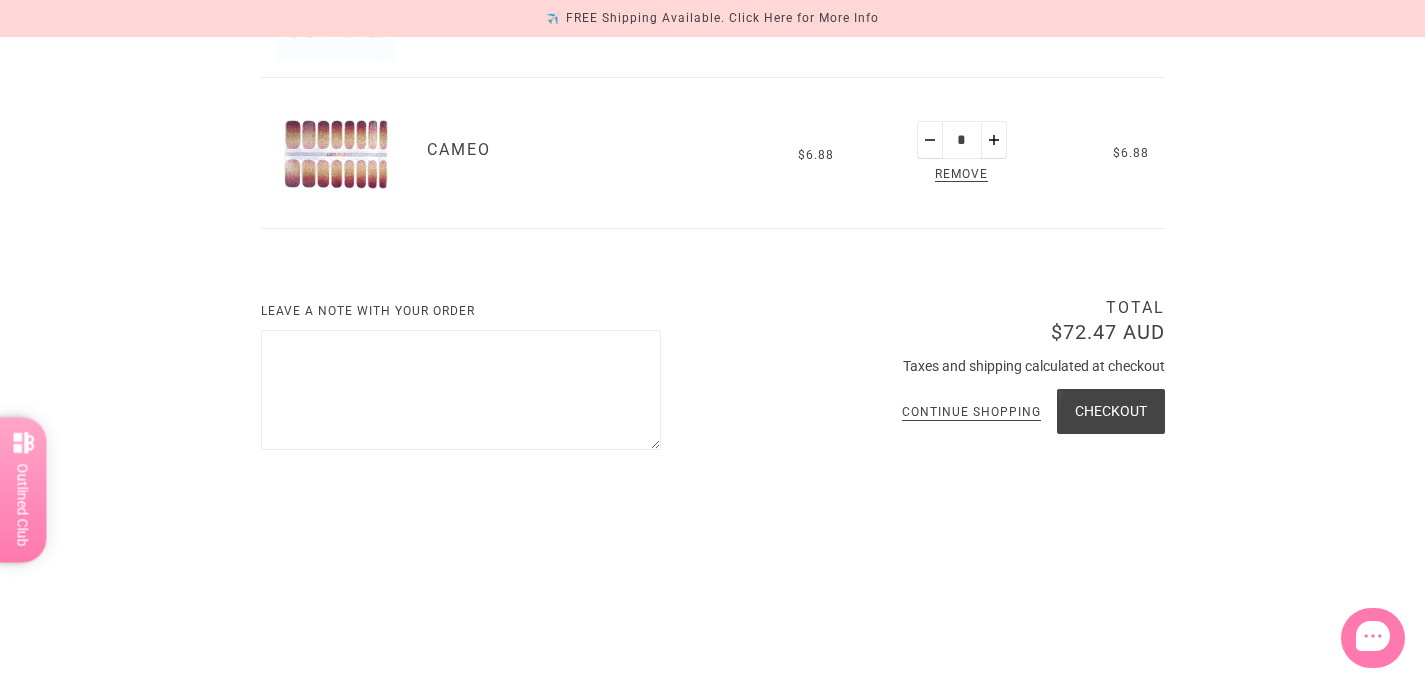 scroll, scrollTop: 1299, scrollLeft: 0, axis: vertical 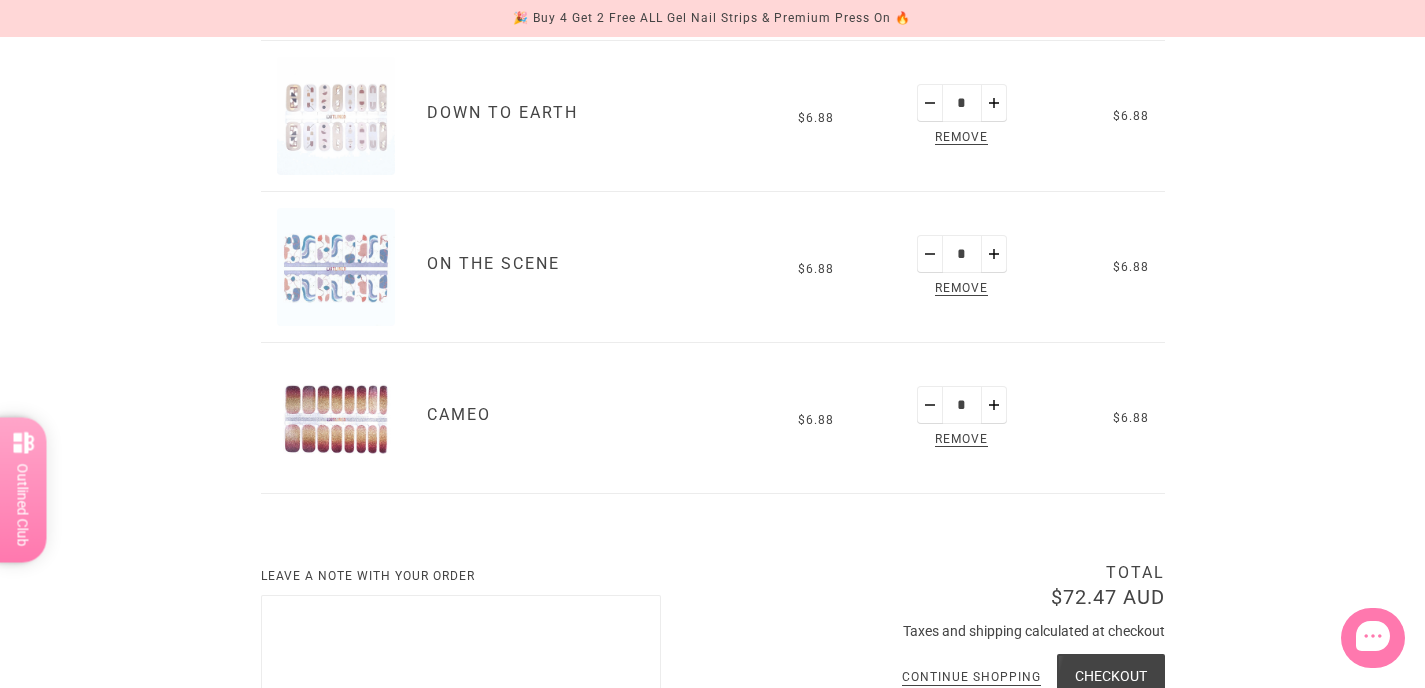 click on "Remove" at bounding box center (961, 440) 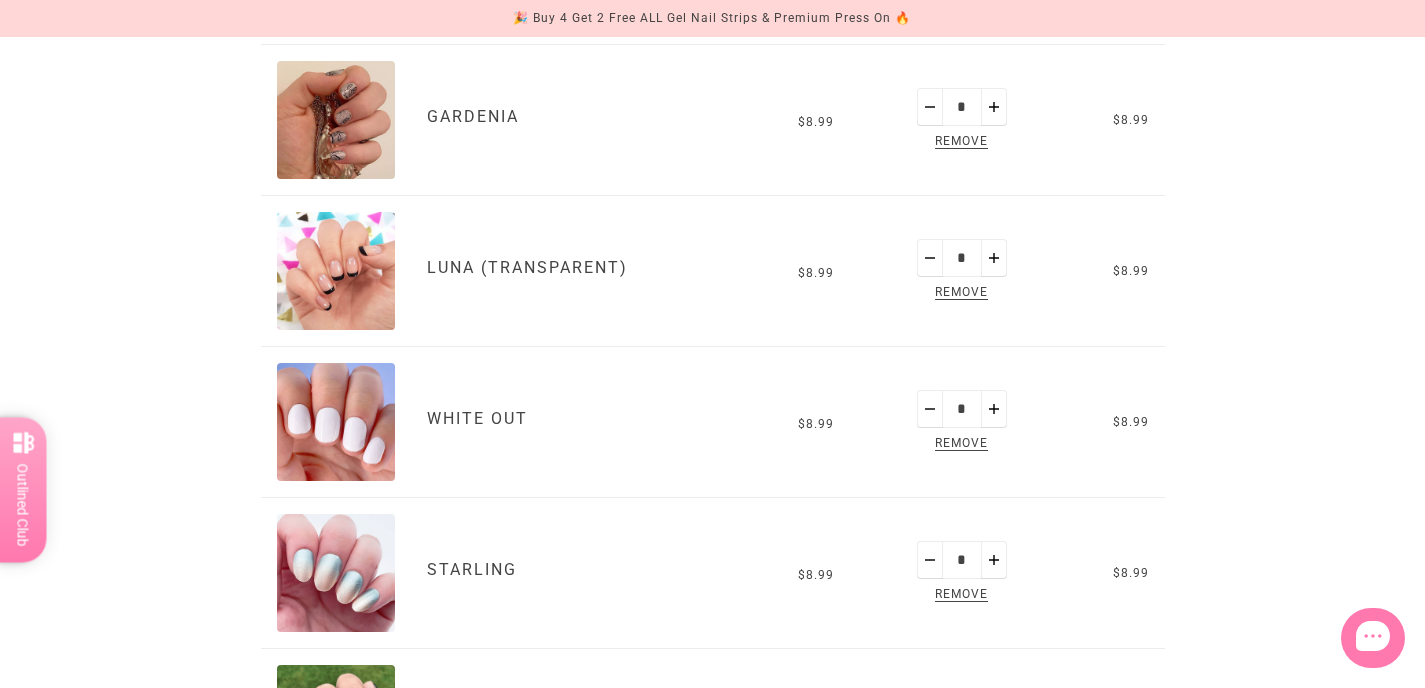 scroll, scrollTop: 0, scrollLeft: 0, axis: both 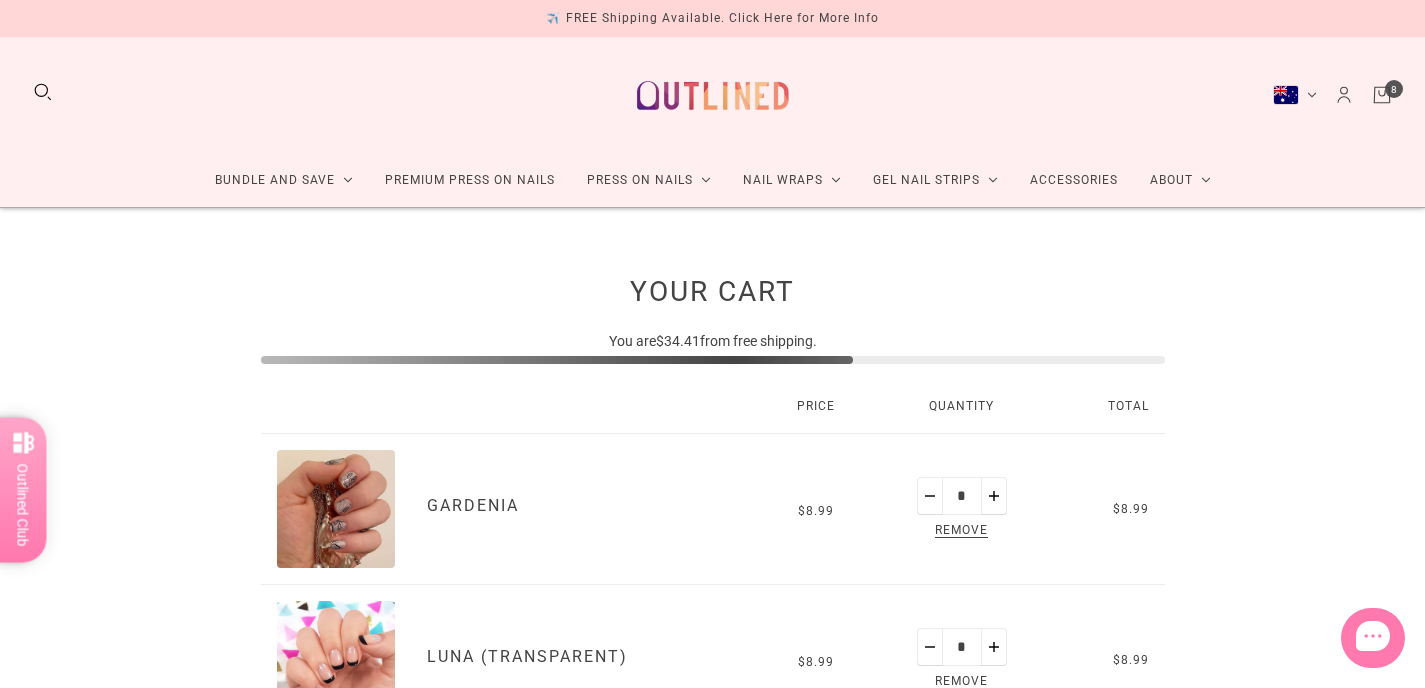 click on "Remove" at bounding box center [961, 531] 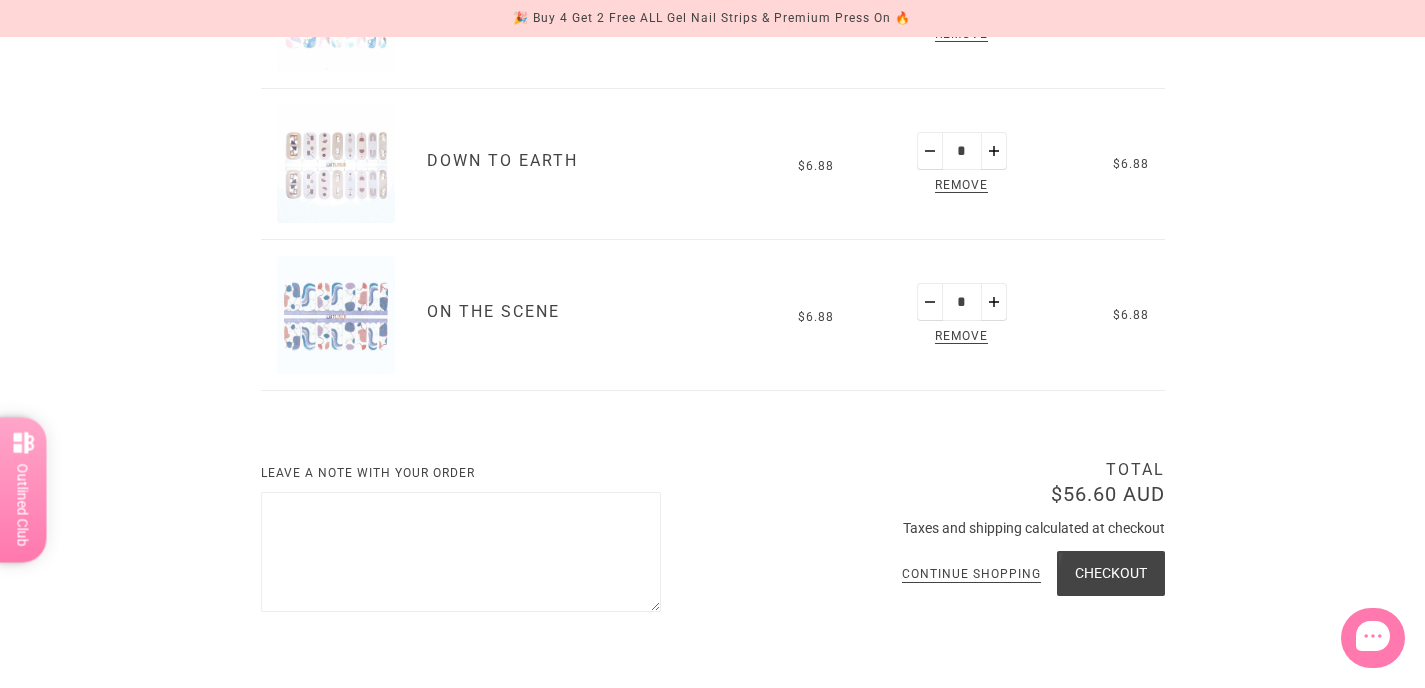 scroll, scrollTop: 1223, scrollLeft: 0, axis: vertical 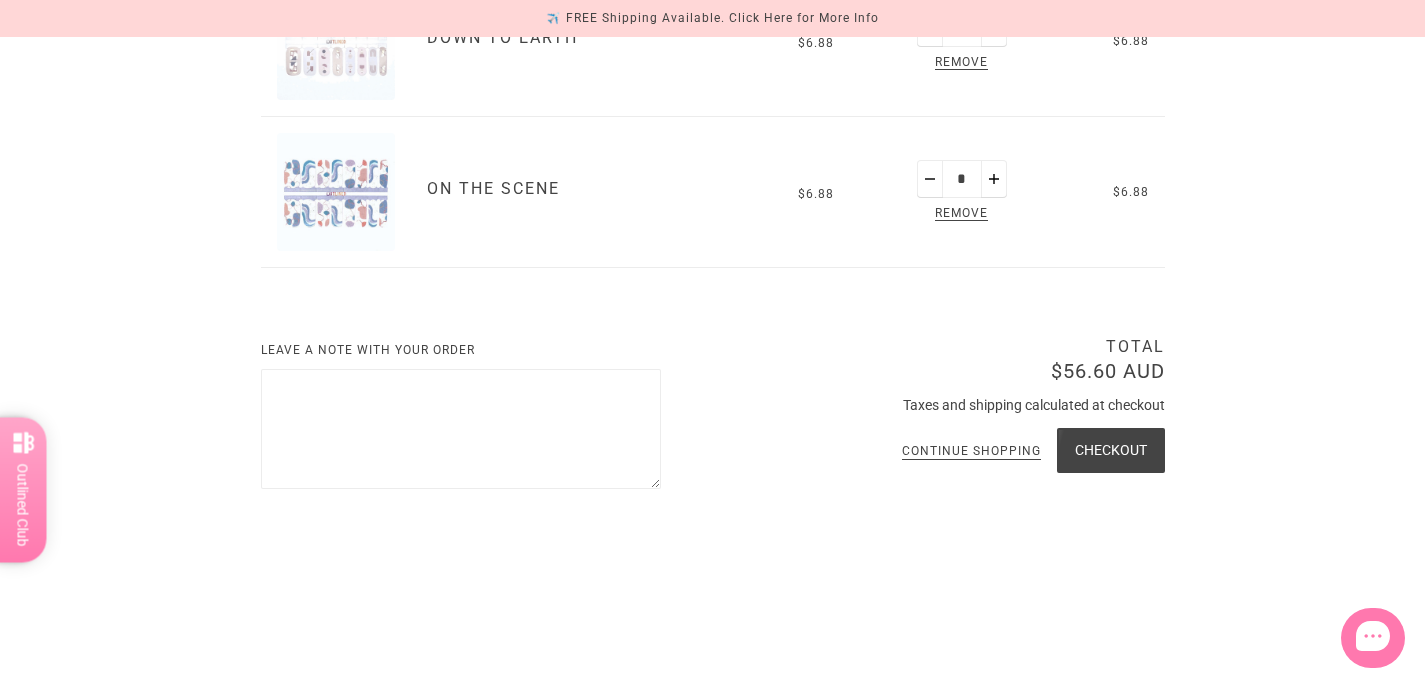 click on "Checkout" at bounding box center (1111, 450) 